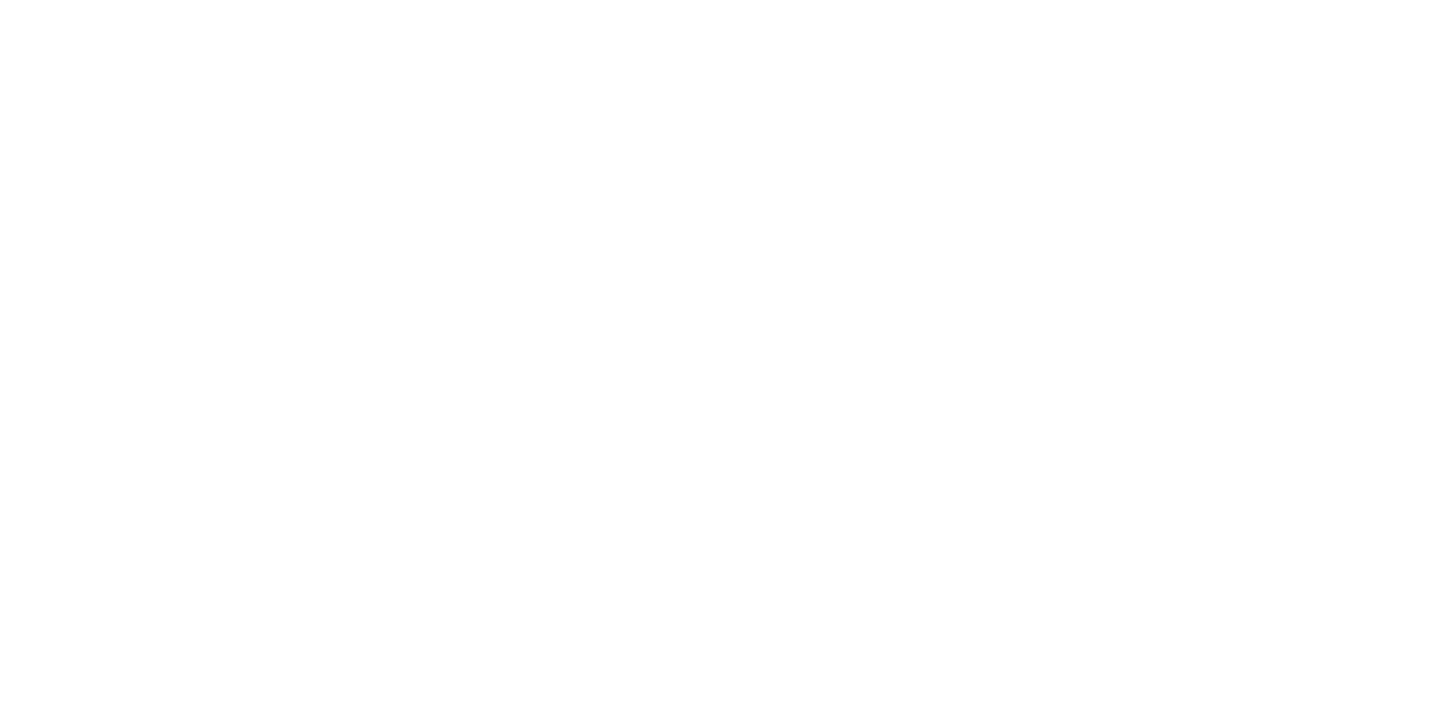 scroll, scrollTop: 0, scrollLeft: 0, axis: both 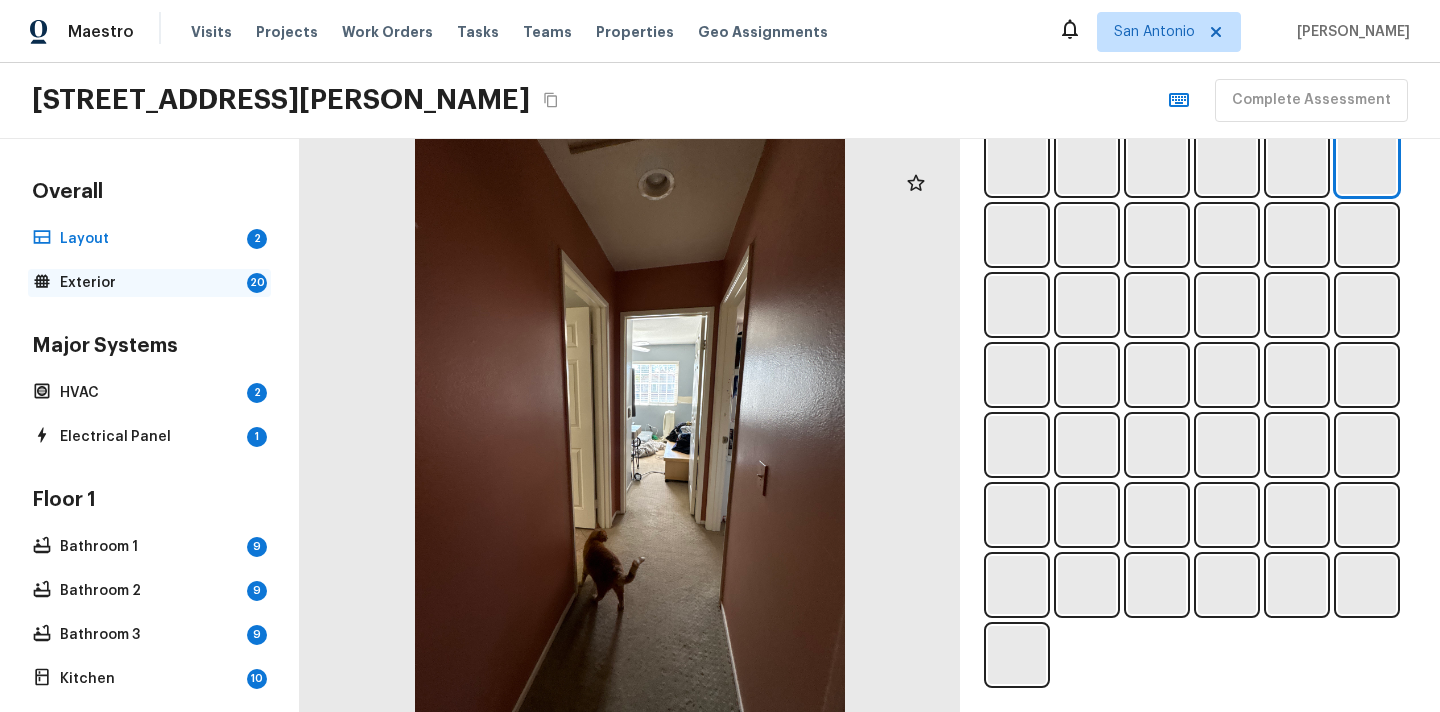 click on "Exterior" at bounding box center [149, 283] 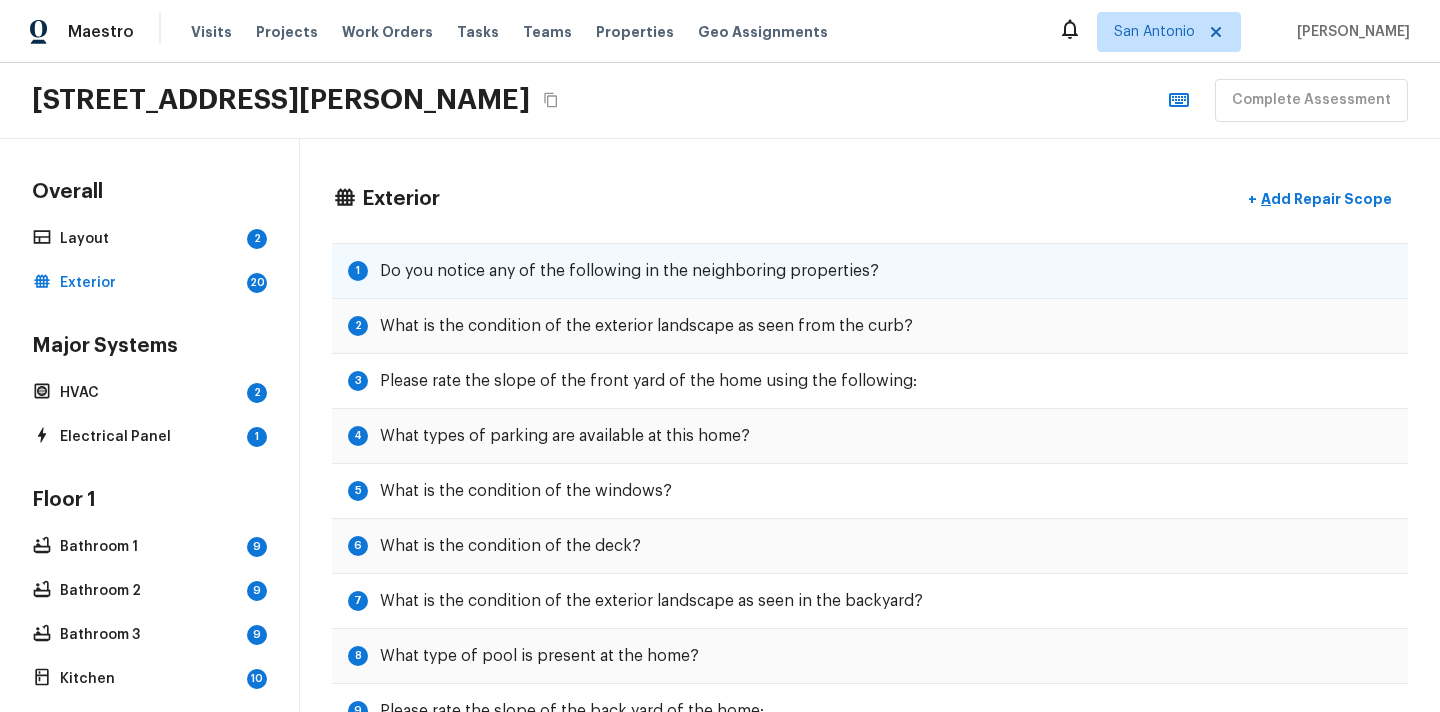 click on "1 Do you notice any of the following in the neighboring properties?" at bounding box center [870, 271] 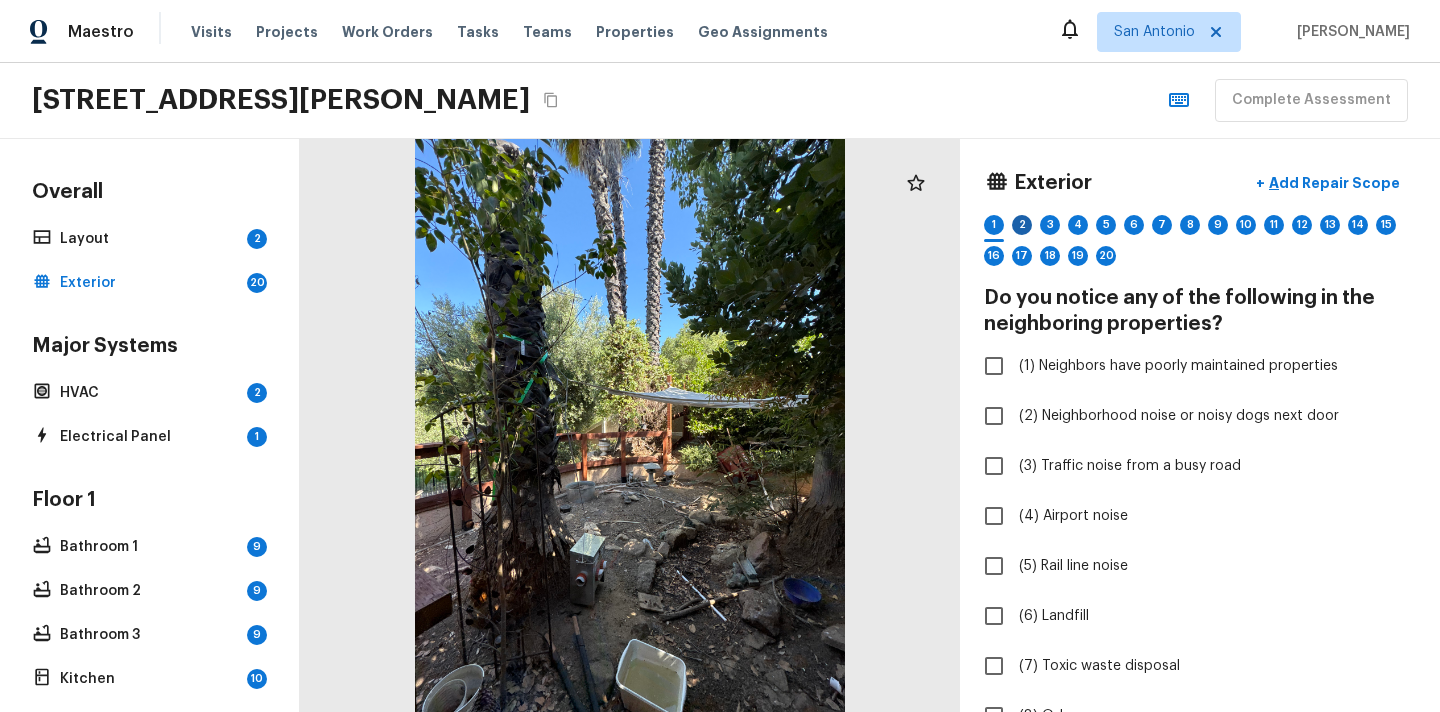 click on "2" at bounding box center (1022, 225) 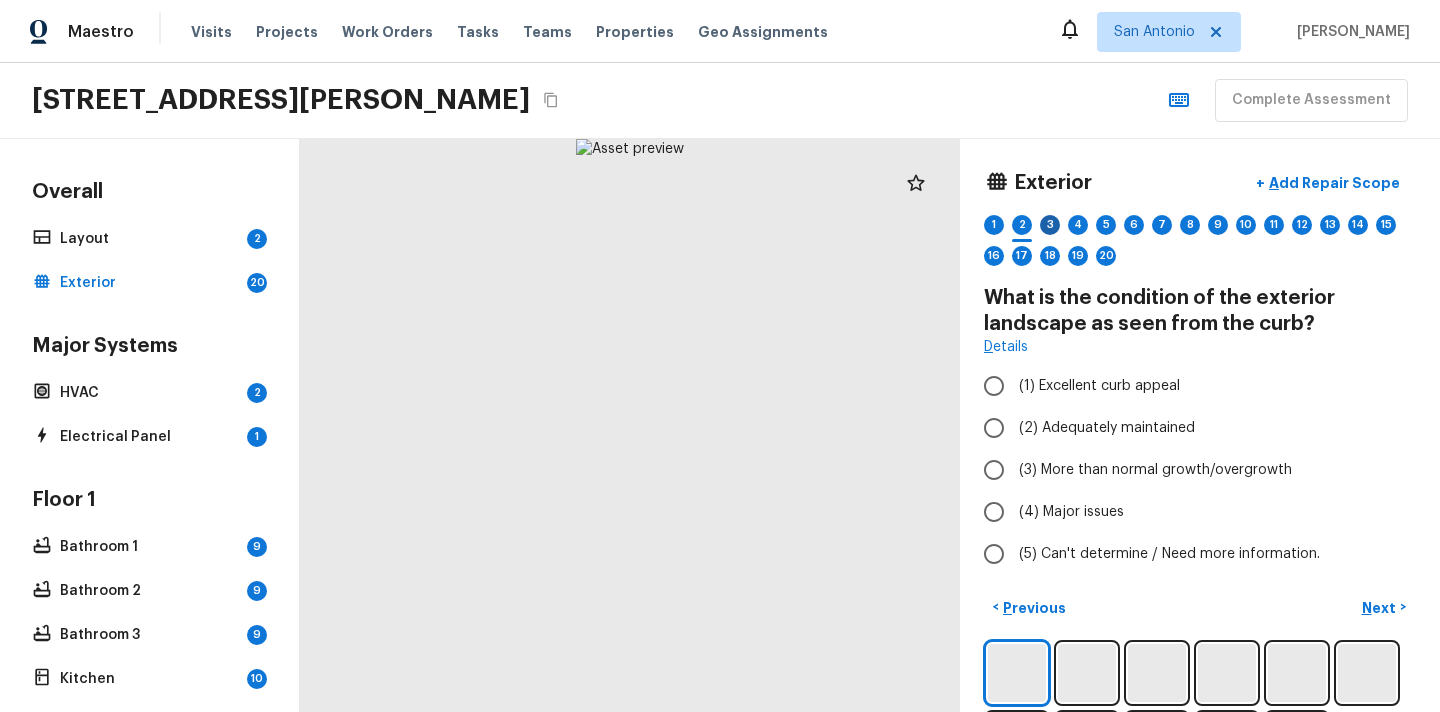 click on "3" at bounding box center (1050, 225) 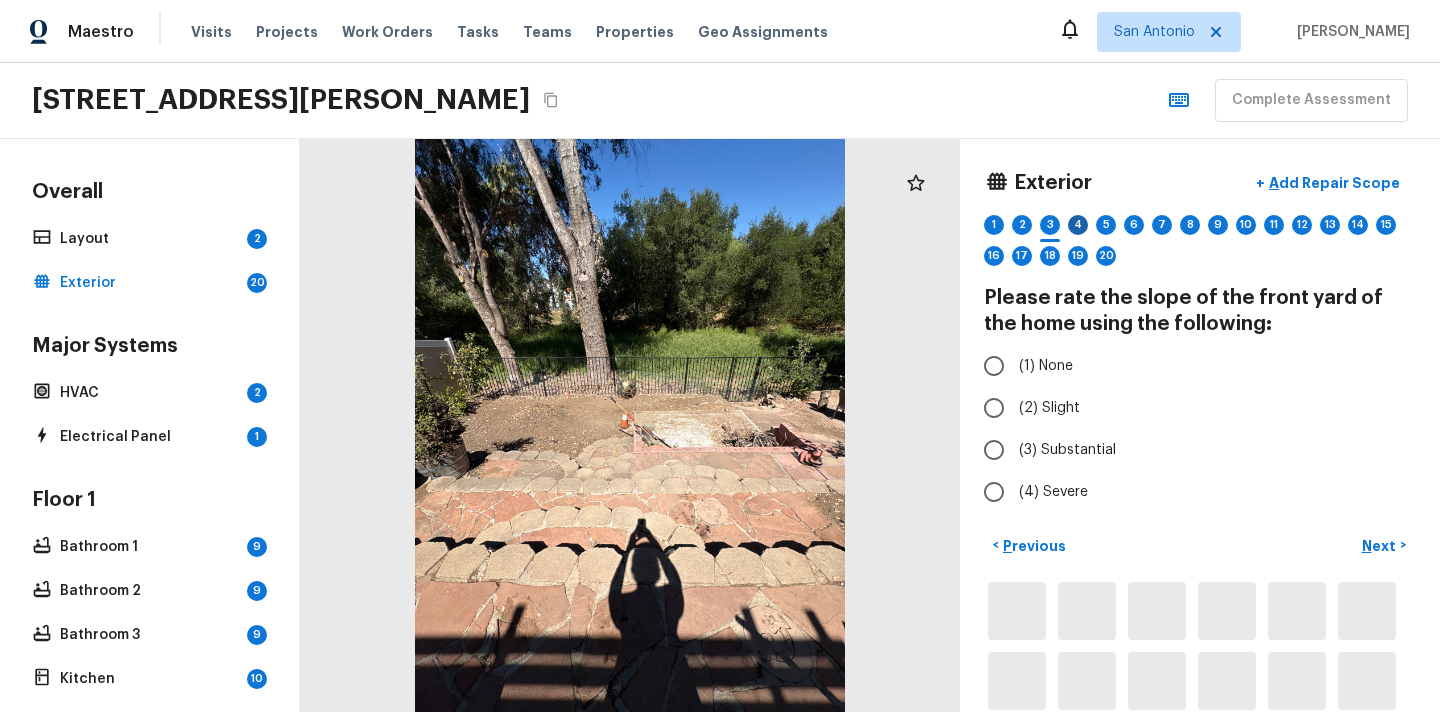 click on "4" at bounding box center (1078, 225) 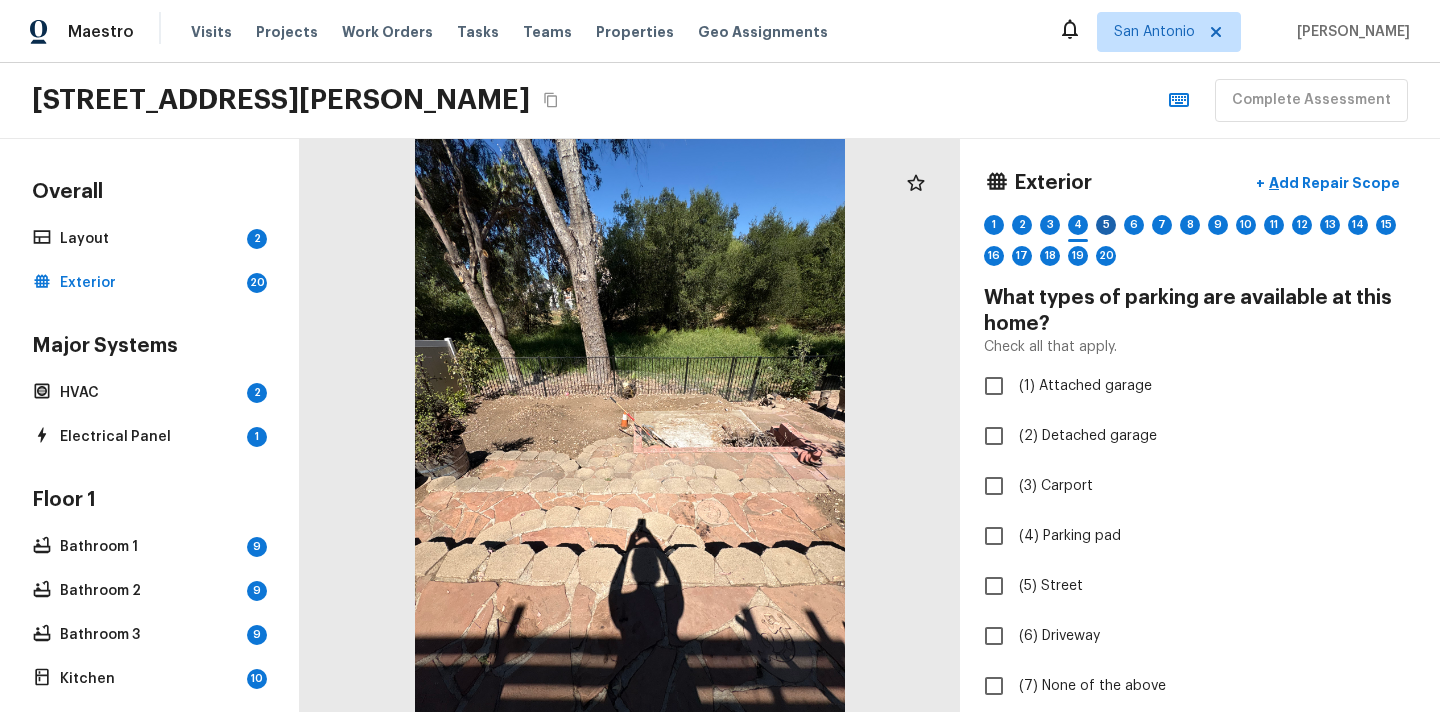click on "5" at bounding box center (1106, 225) 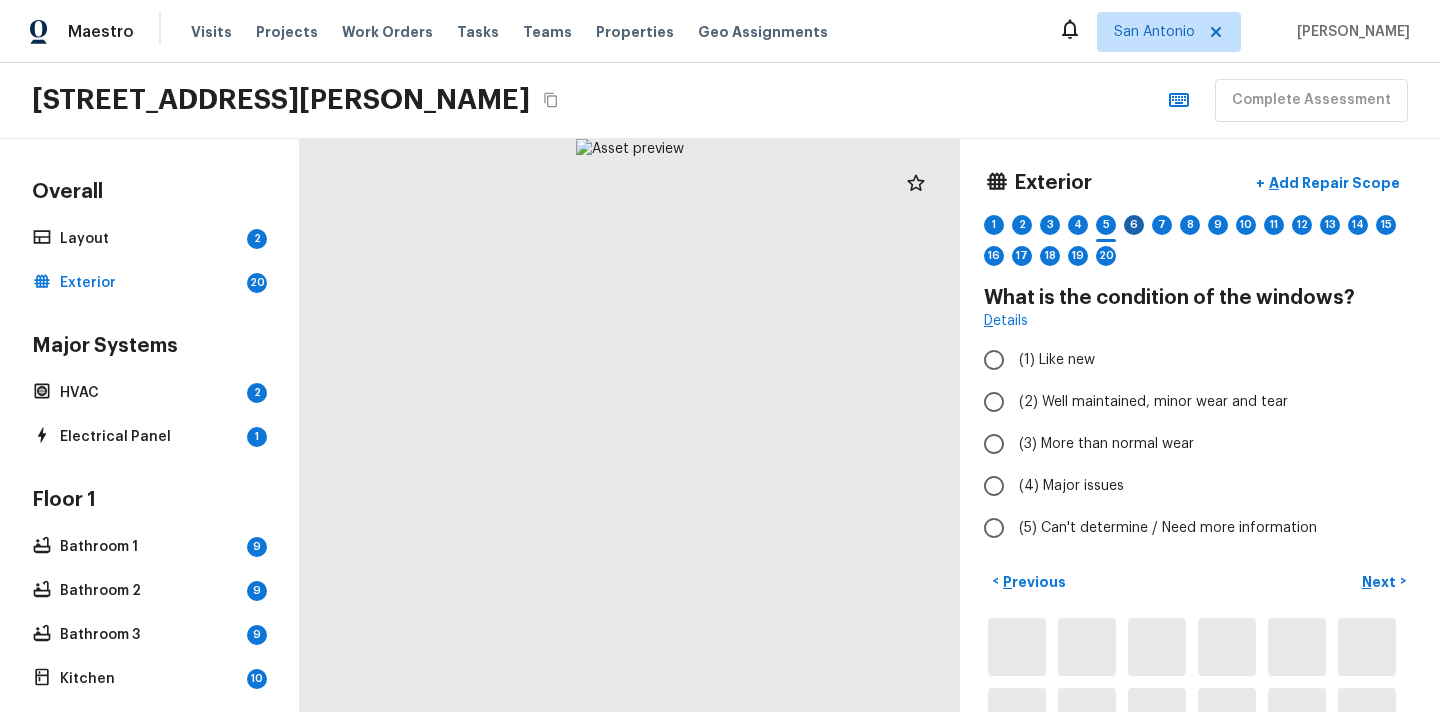 click on "6" at bounding box center (1134, 225) 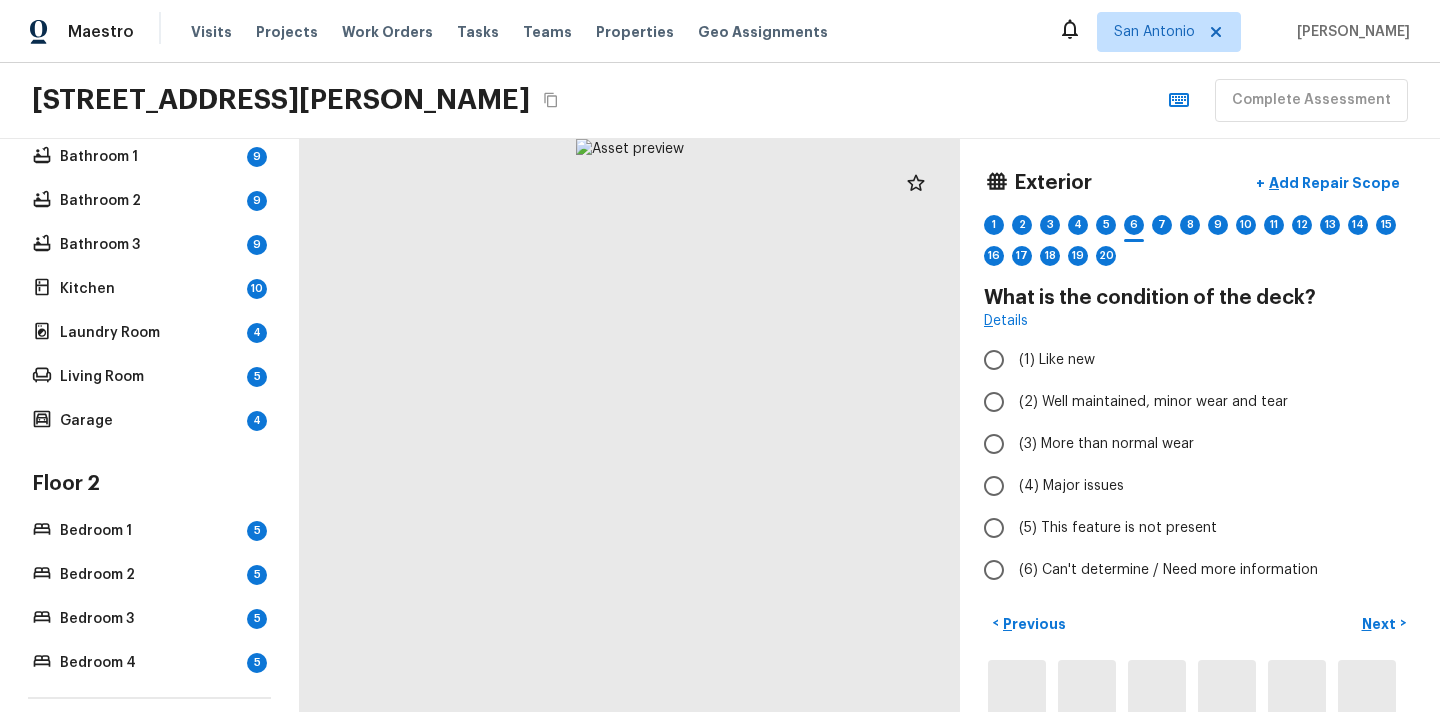 scroll, scrollTop: 412, scrollLeft: 0, axis: vertical 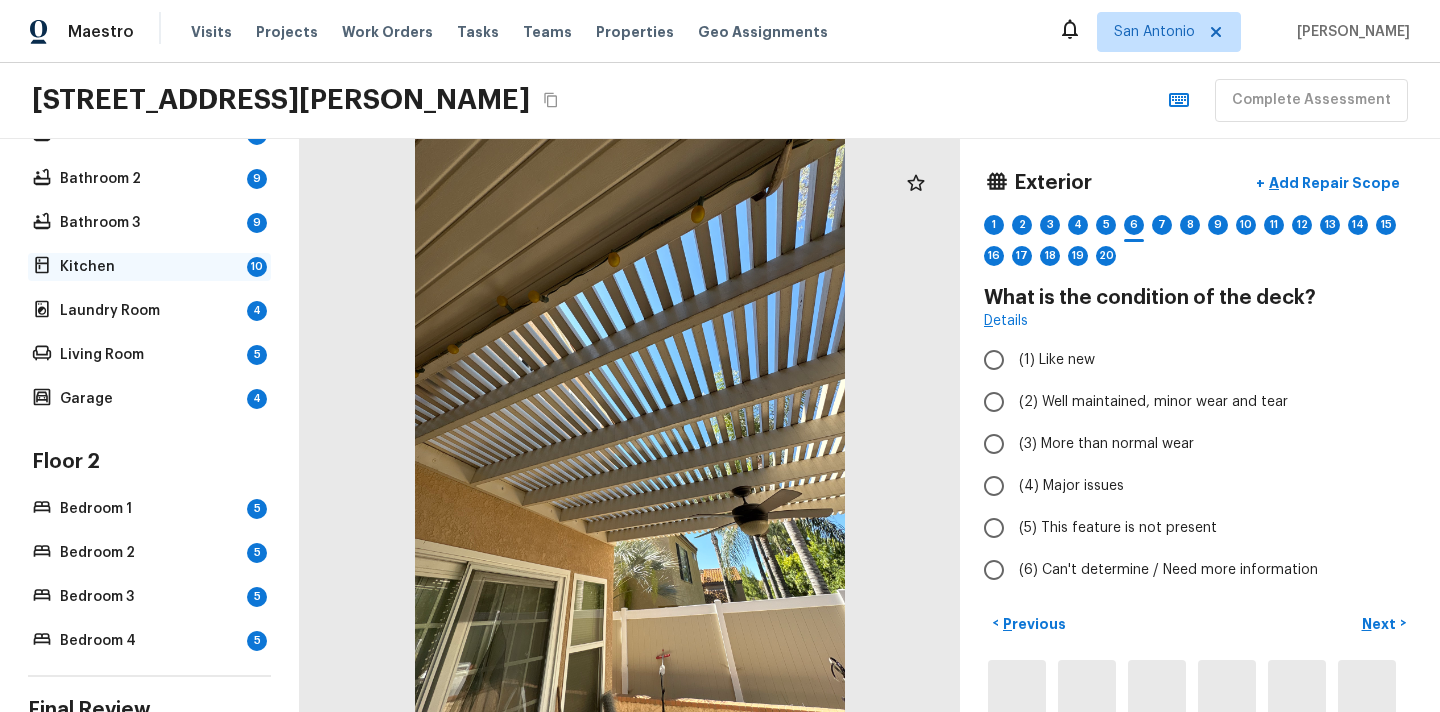 click on "Kitchen" at bounding box center (149, 267) 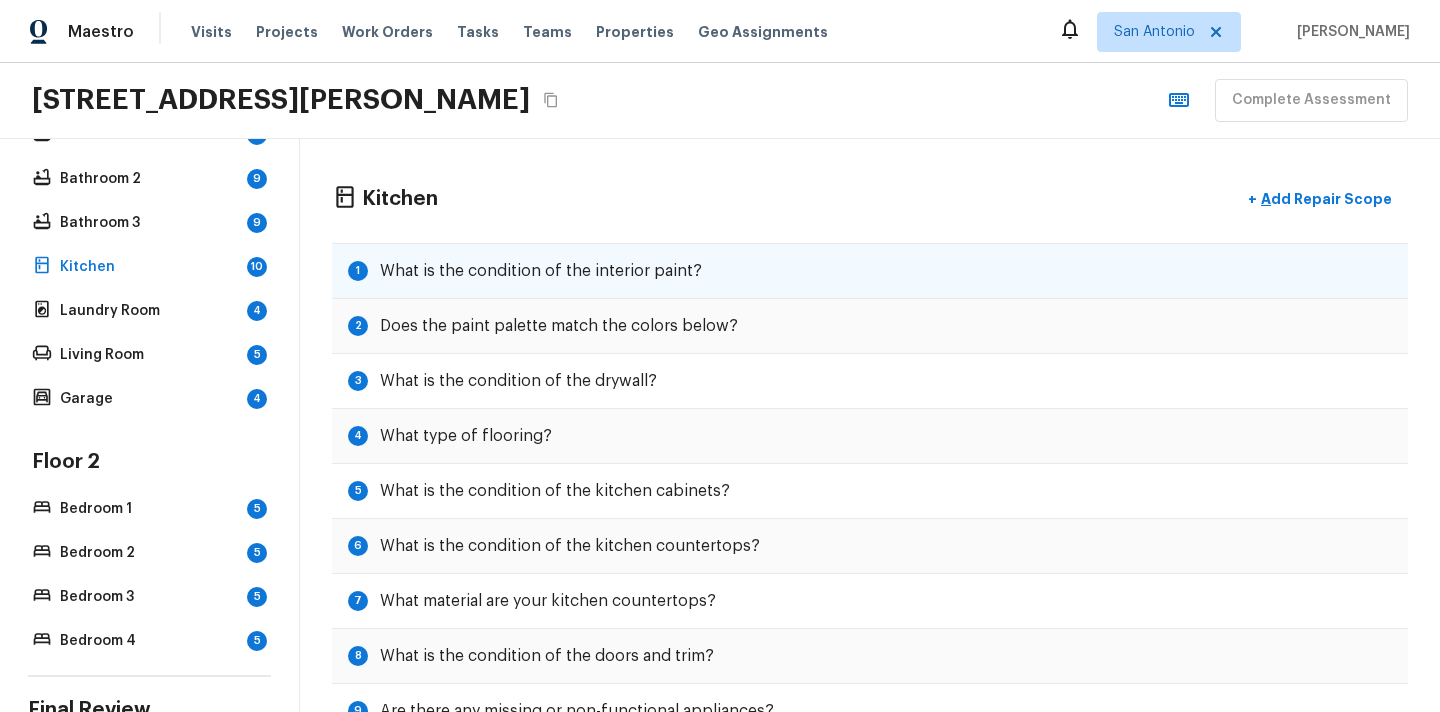 click on "What is the condition of the interior paint?" at bounding box center (541, 271) 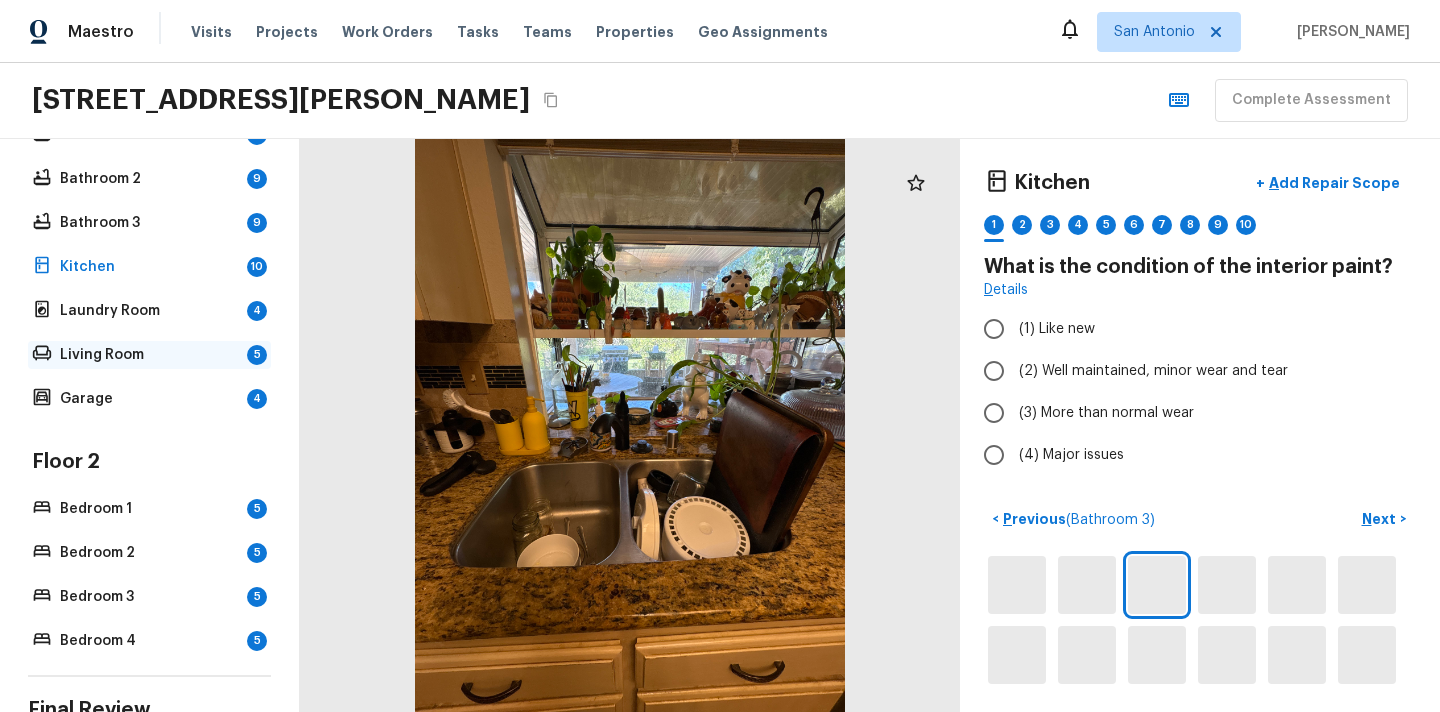 click on "Living Room" at bounding box center [149, 355] 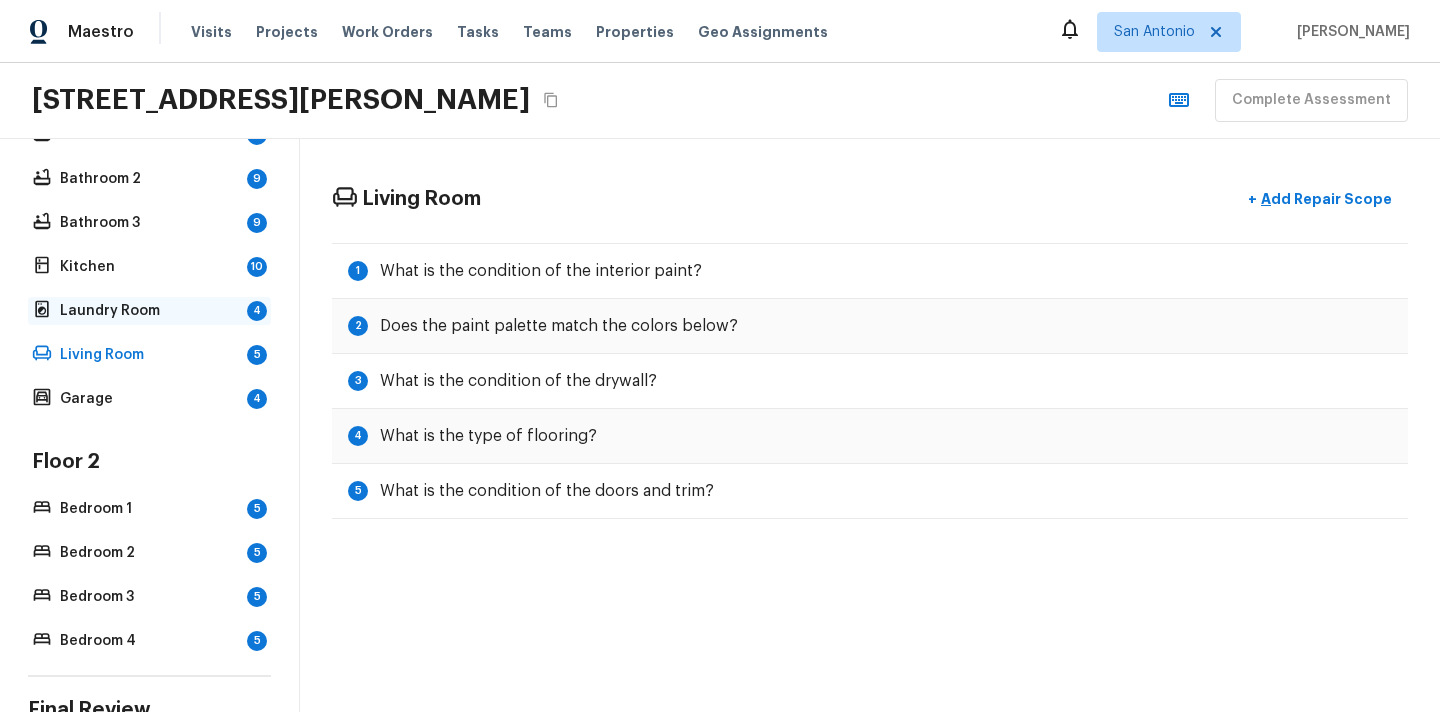 click on "Laundry Room" at bounding box center (149, 311) 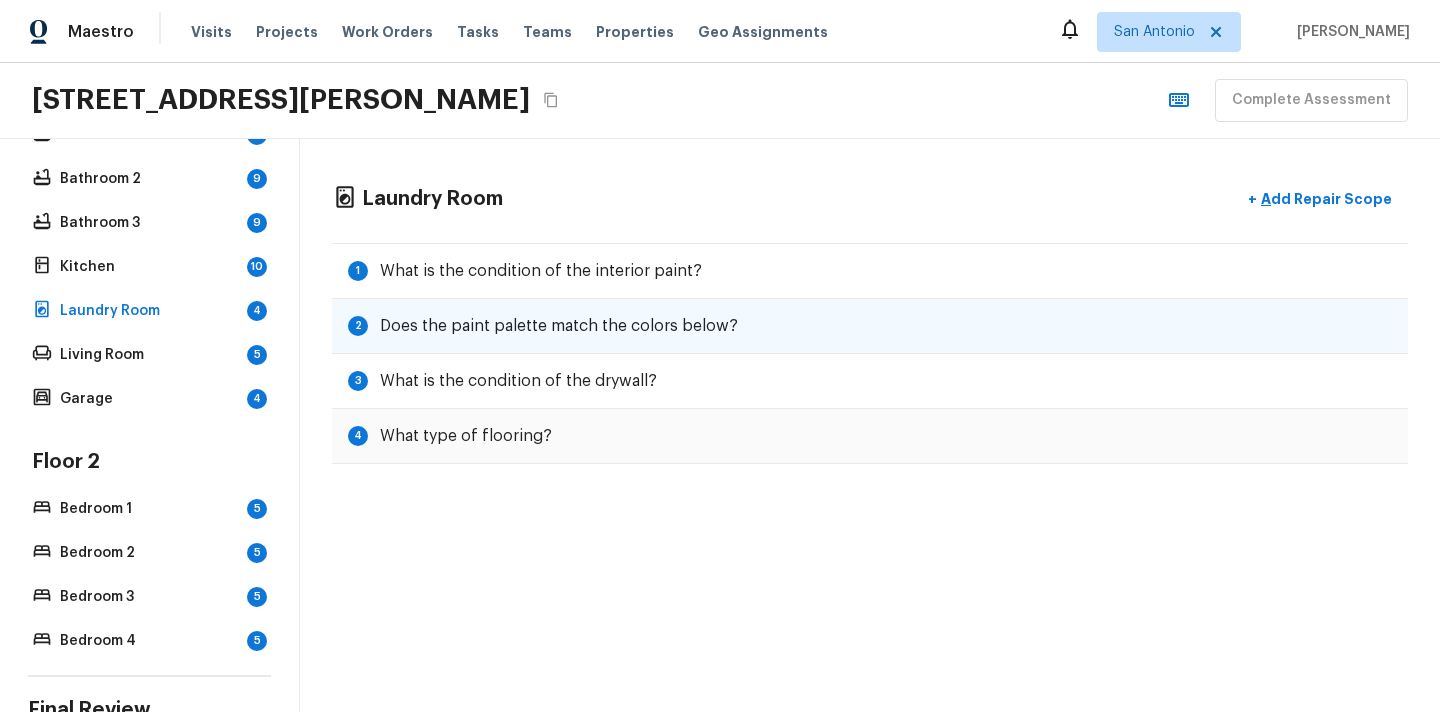 click on "2 Does the paint palette match the colors below?" at bounding box center (870, 326) 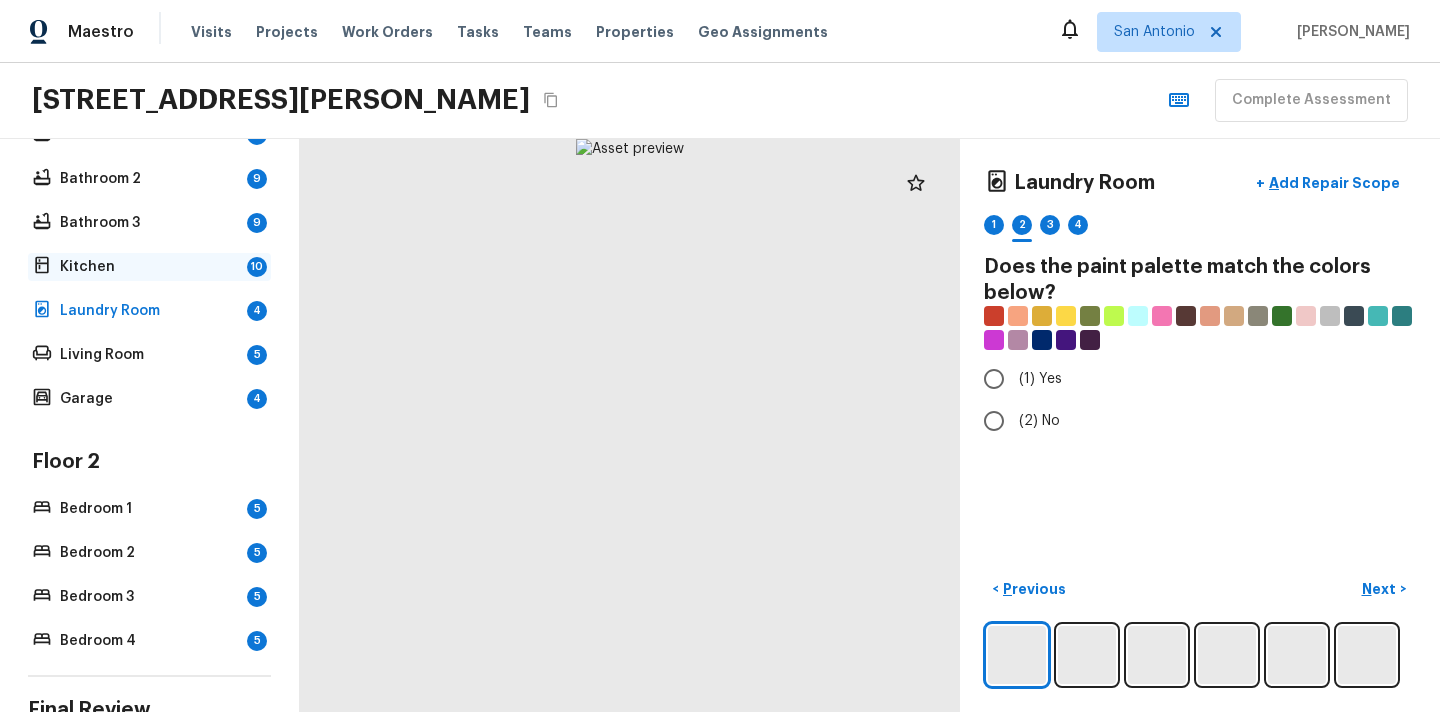 click on "Kitchen" at bounding box center (149, 267) 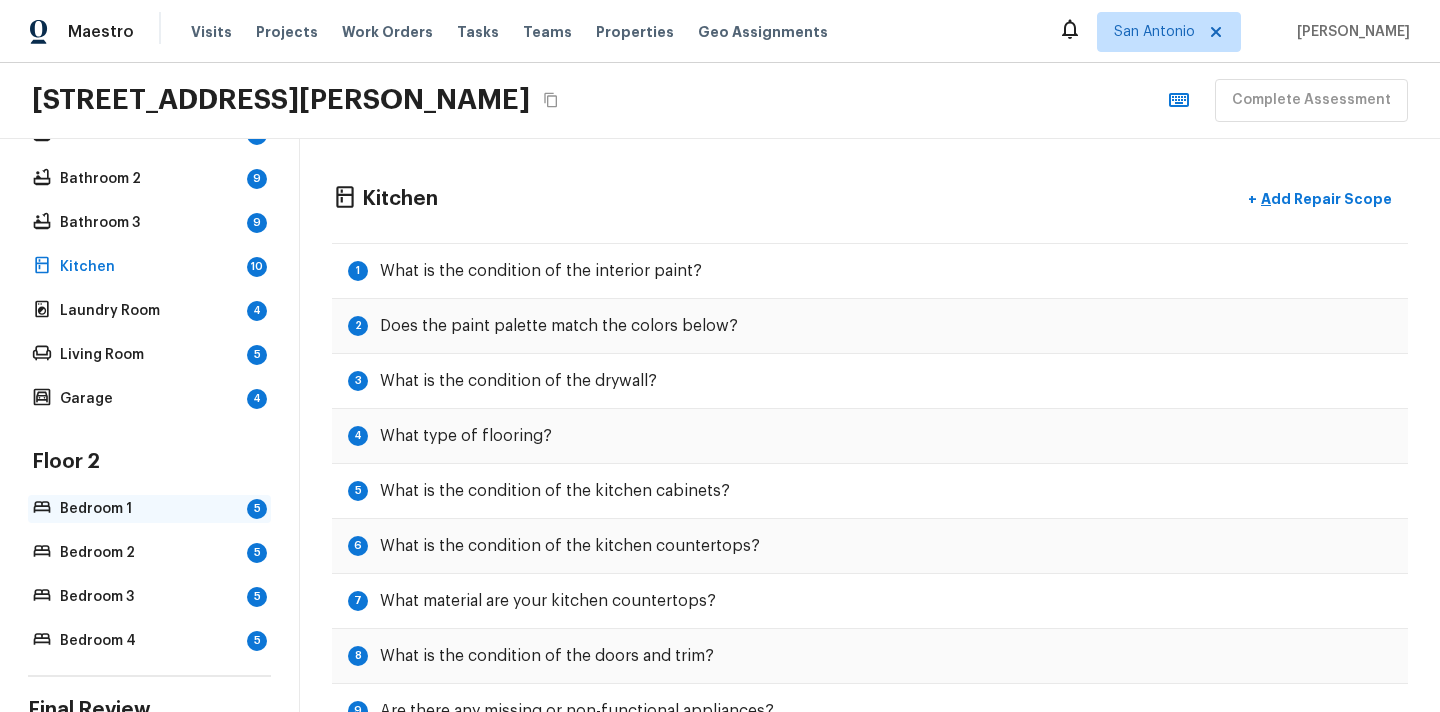 click on "Bedroom 1" at bounding box center (149, 509) 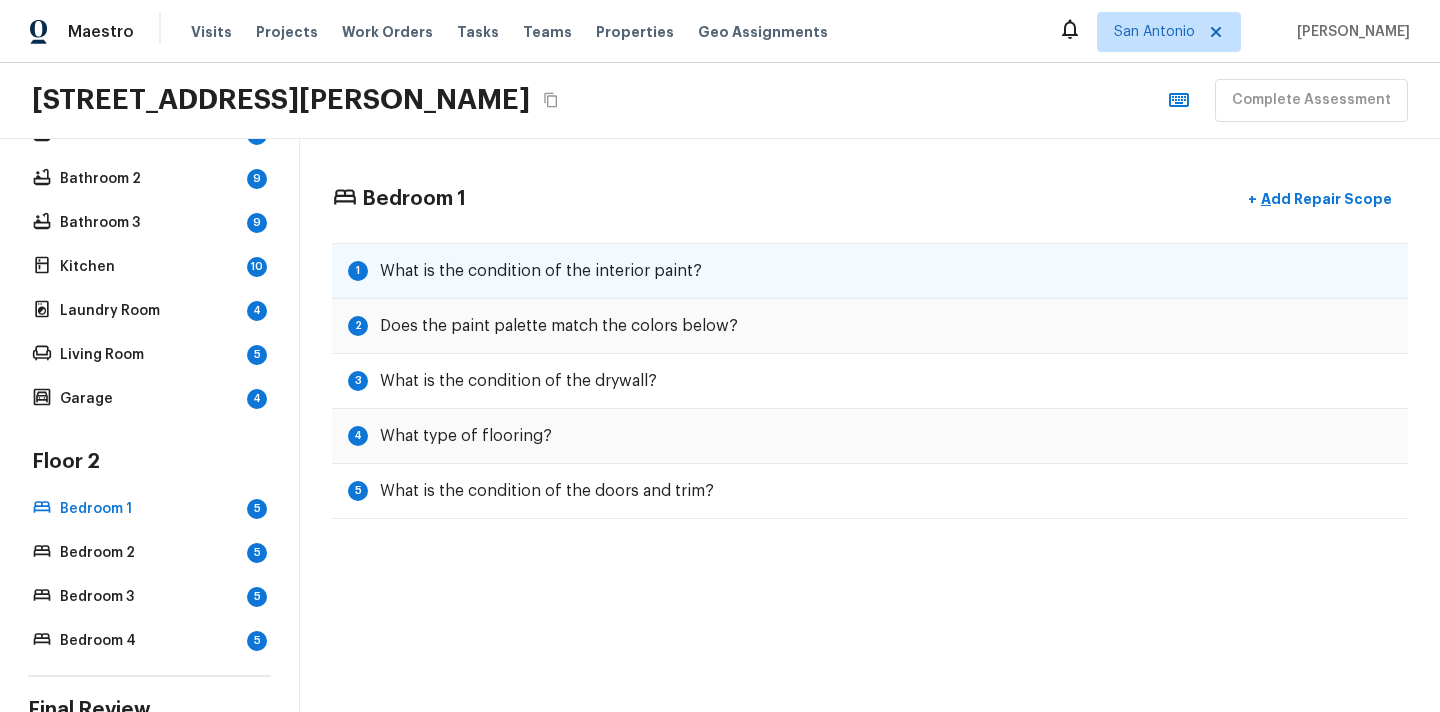 click on "What is the condition of the interior paint?" at bounding box center [541, 271] 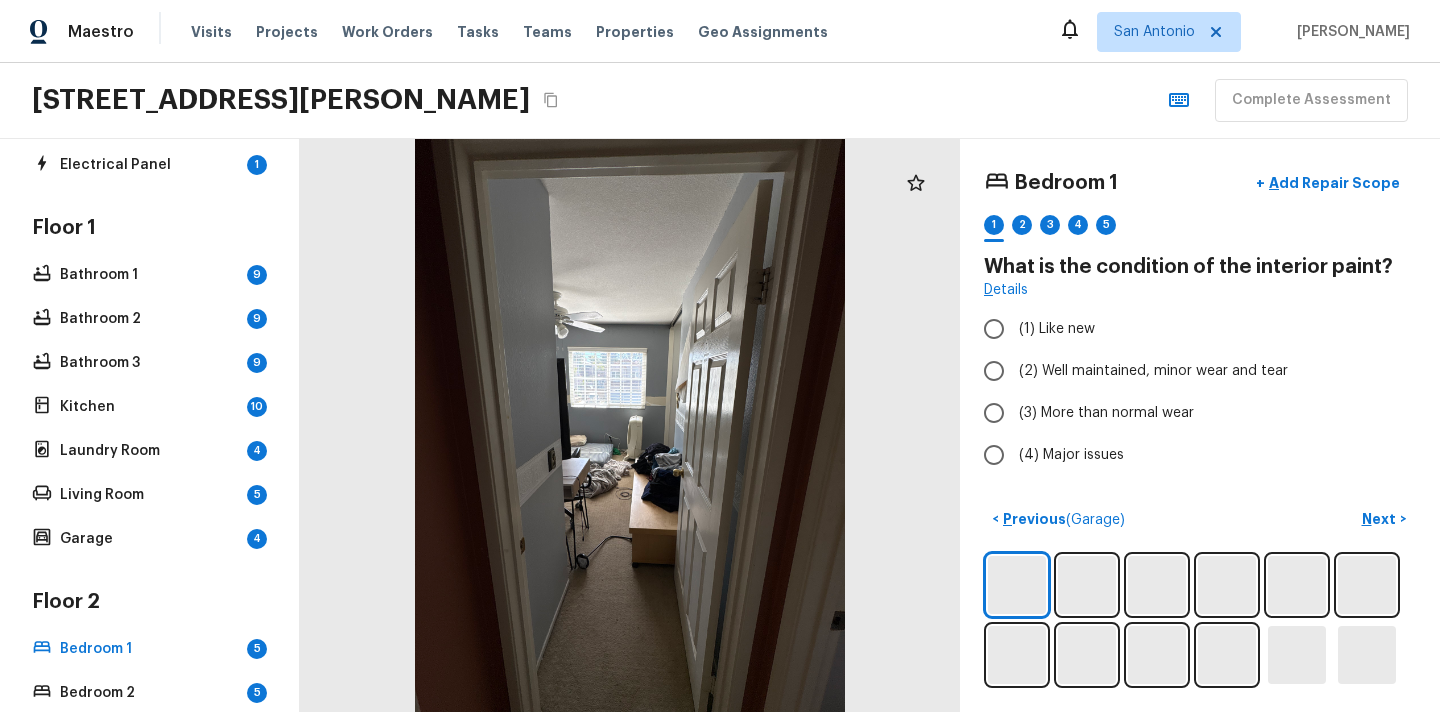 scroll, scrollTop: 0, scrollLeft: 0, axis: both 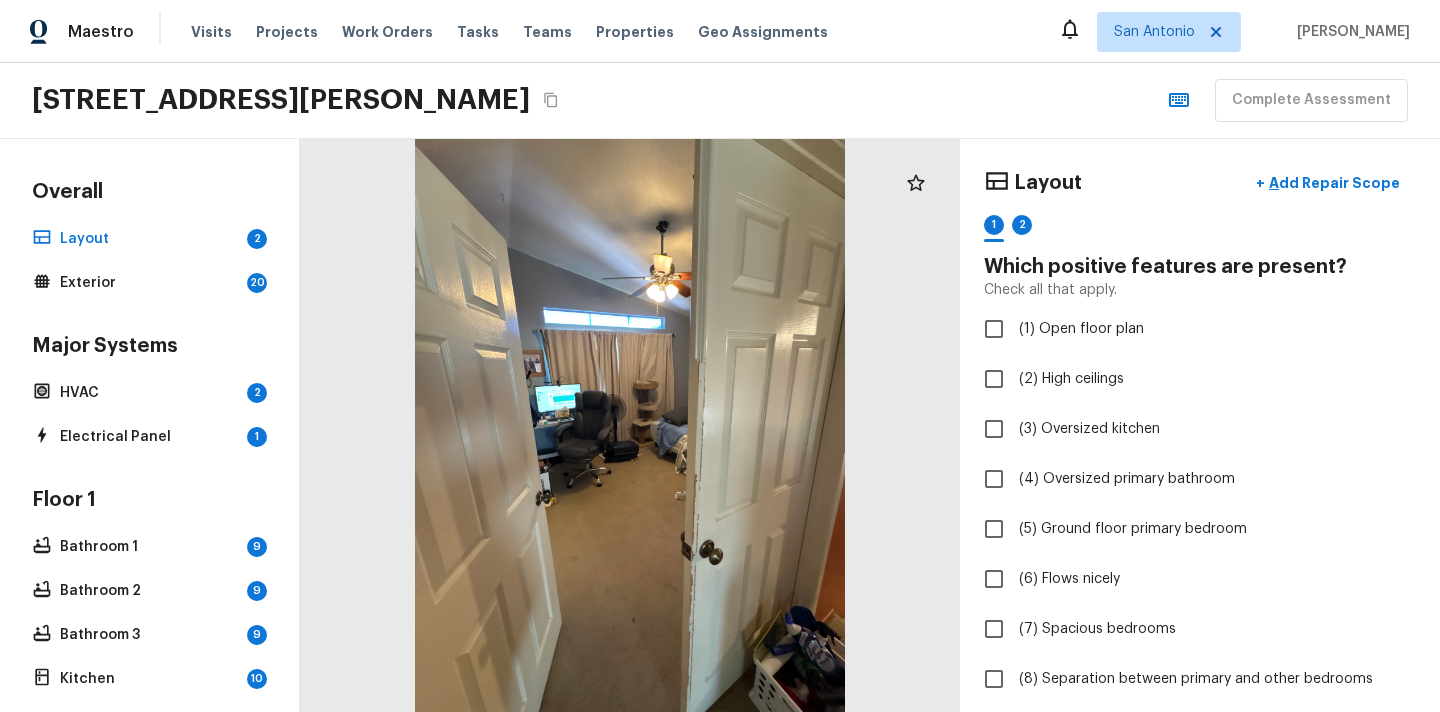 drag, startPoint x: 34, startPoint y: 98, endPoint x: 524, endPoint y: 104, distance: 490.03674 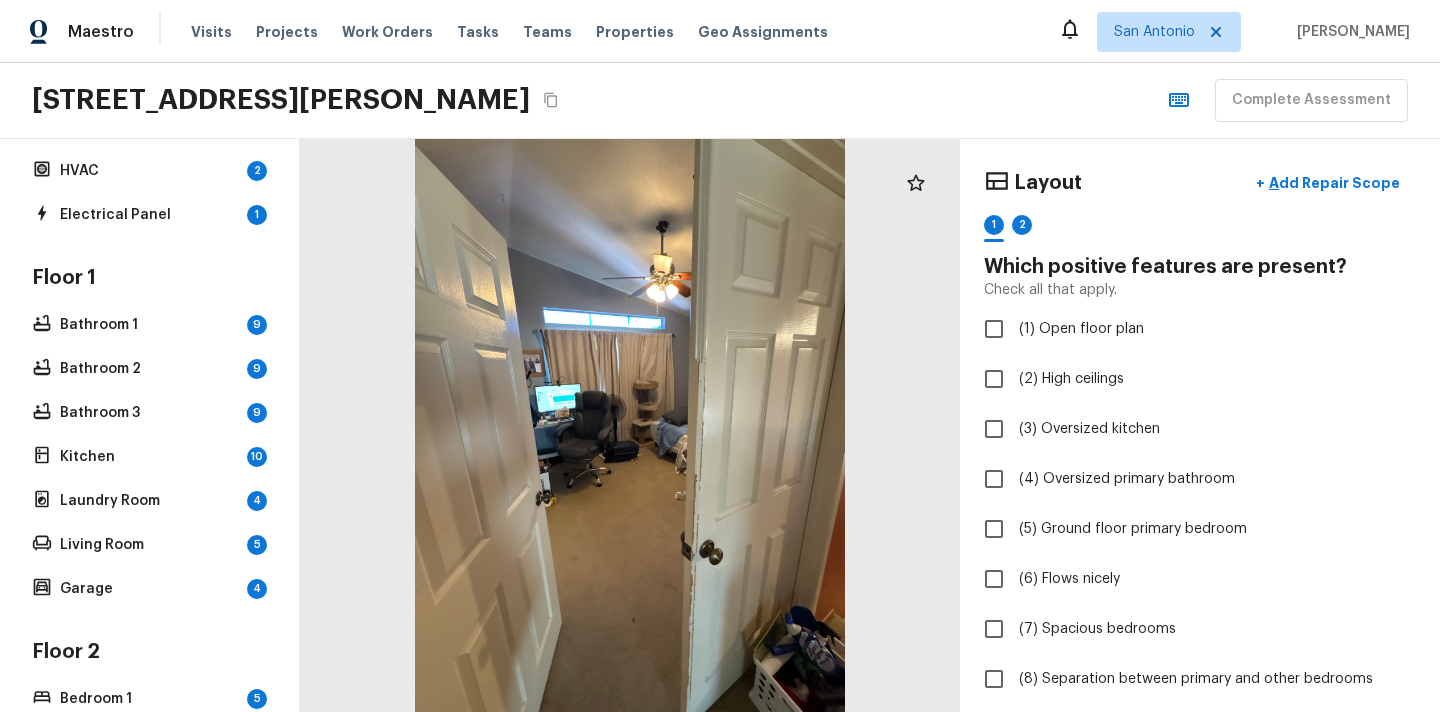 scroll, scrollTop: 266, scrollLeft: 0, axis: vertical 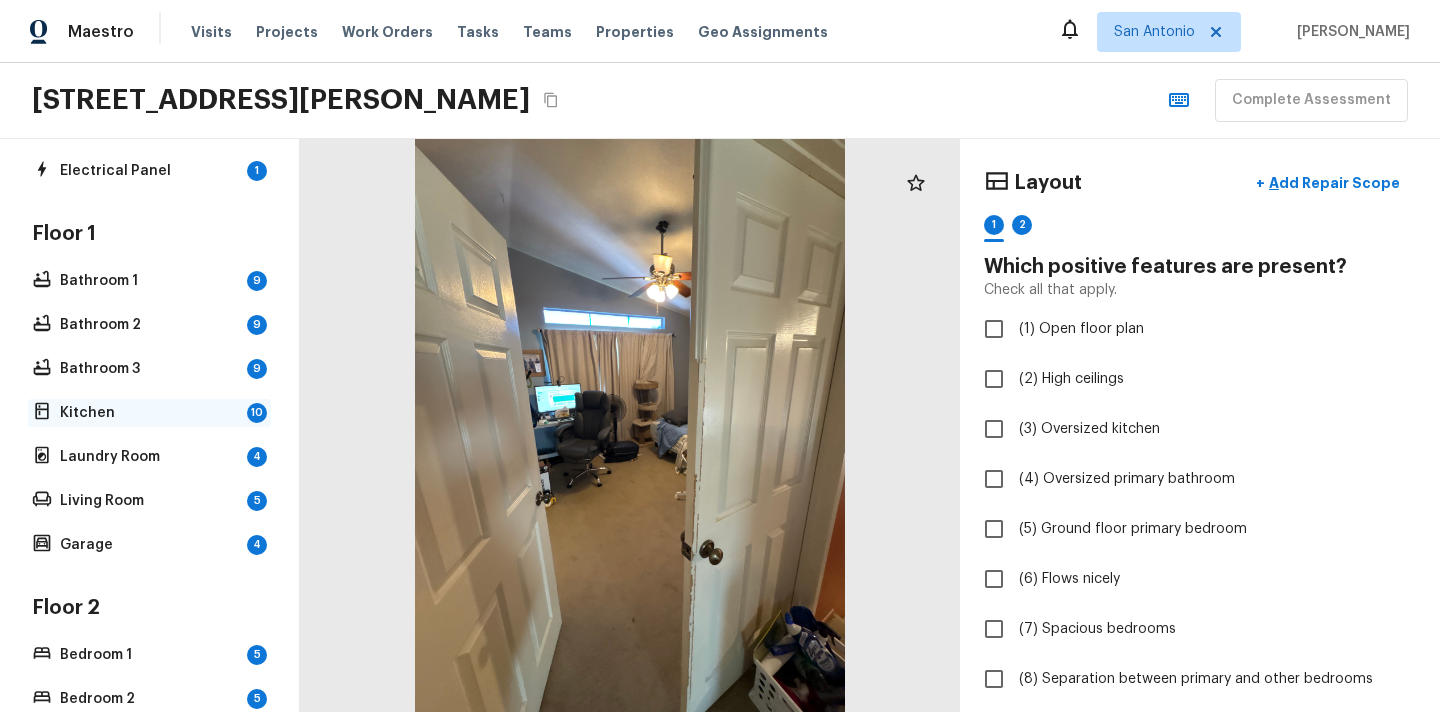 click on "Kitchen" at bounding box center [149, 413] 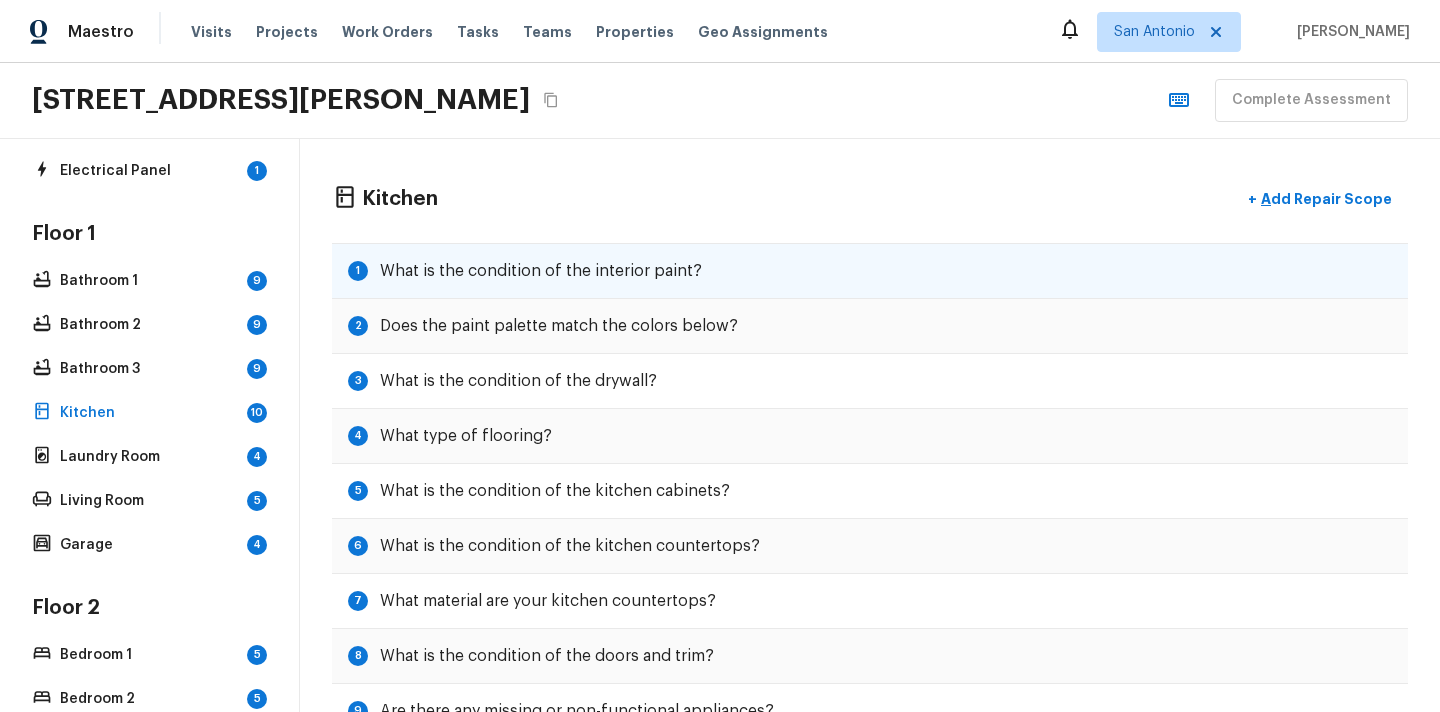 click on "1 What is the condition of the interior paint?" at bounding box center [870, 271] 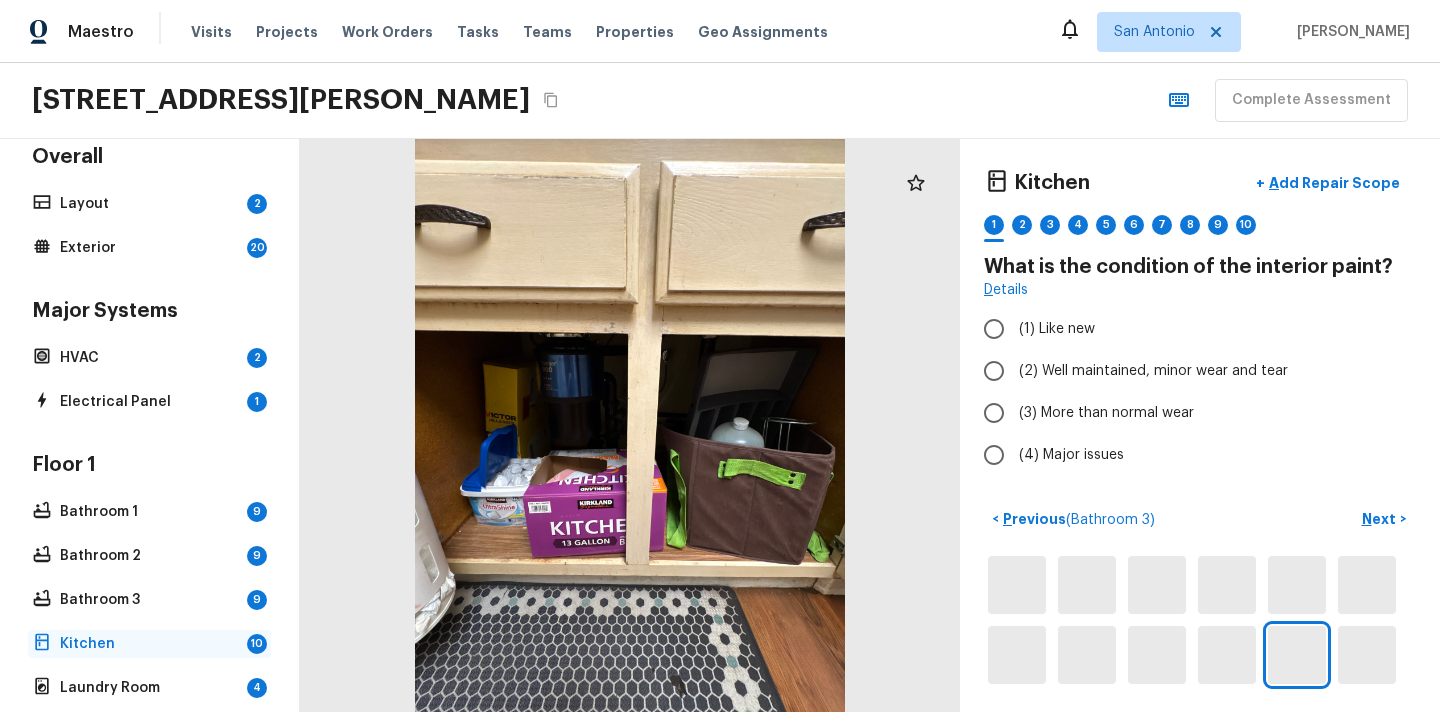 scroll, scrollTop: 0, scrollLeft: 0, axis: both 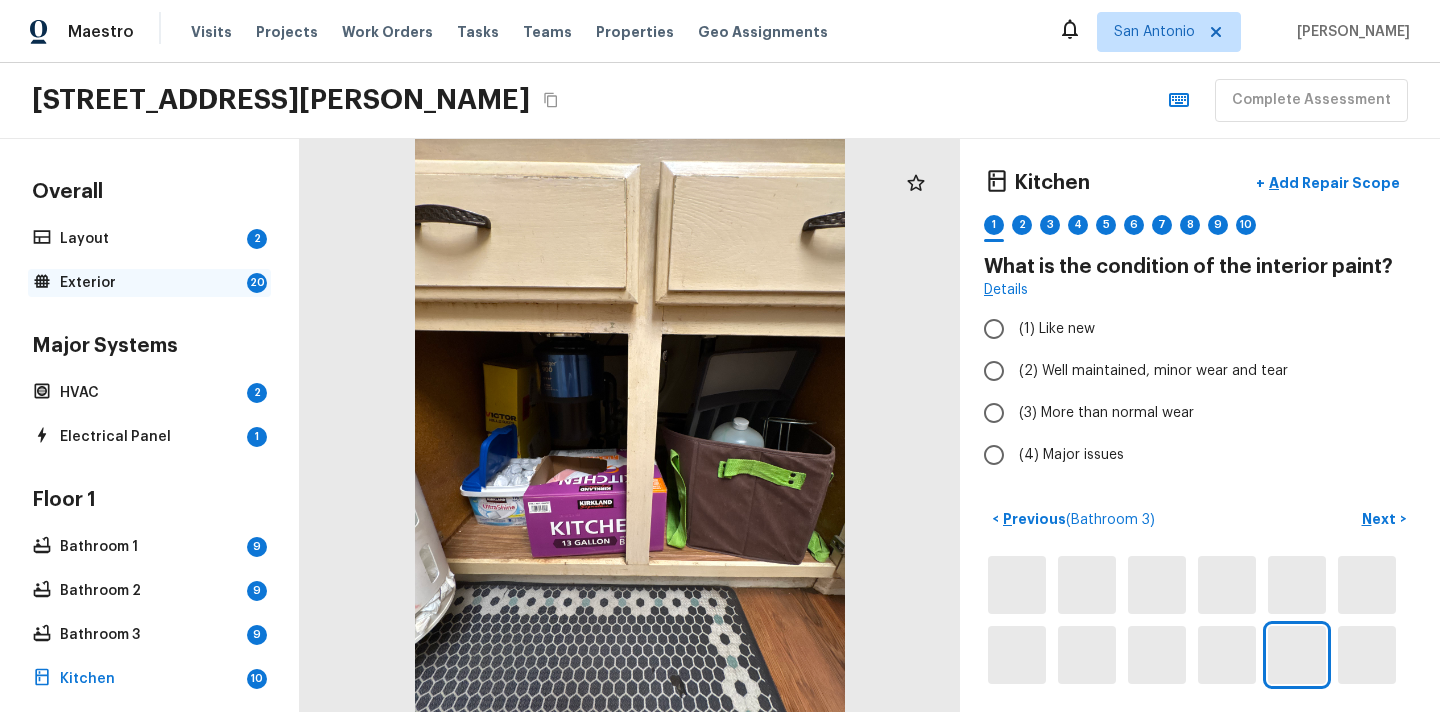 click on "Exterior 20" at bounding box center (149, 283) 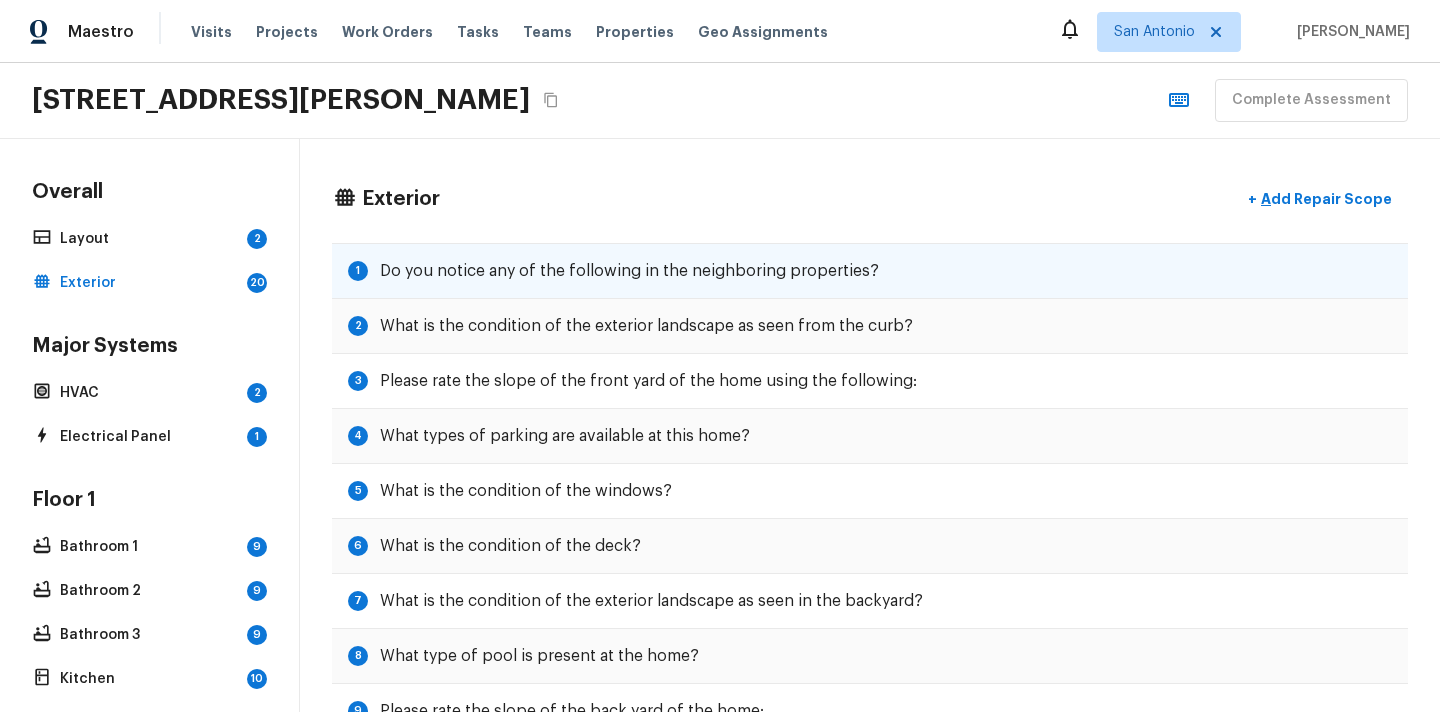 click on "Do you notice any of the following in the neighboring properties?" at bounding box center (629, 271) 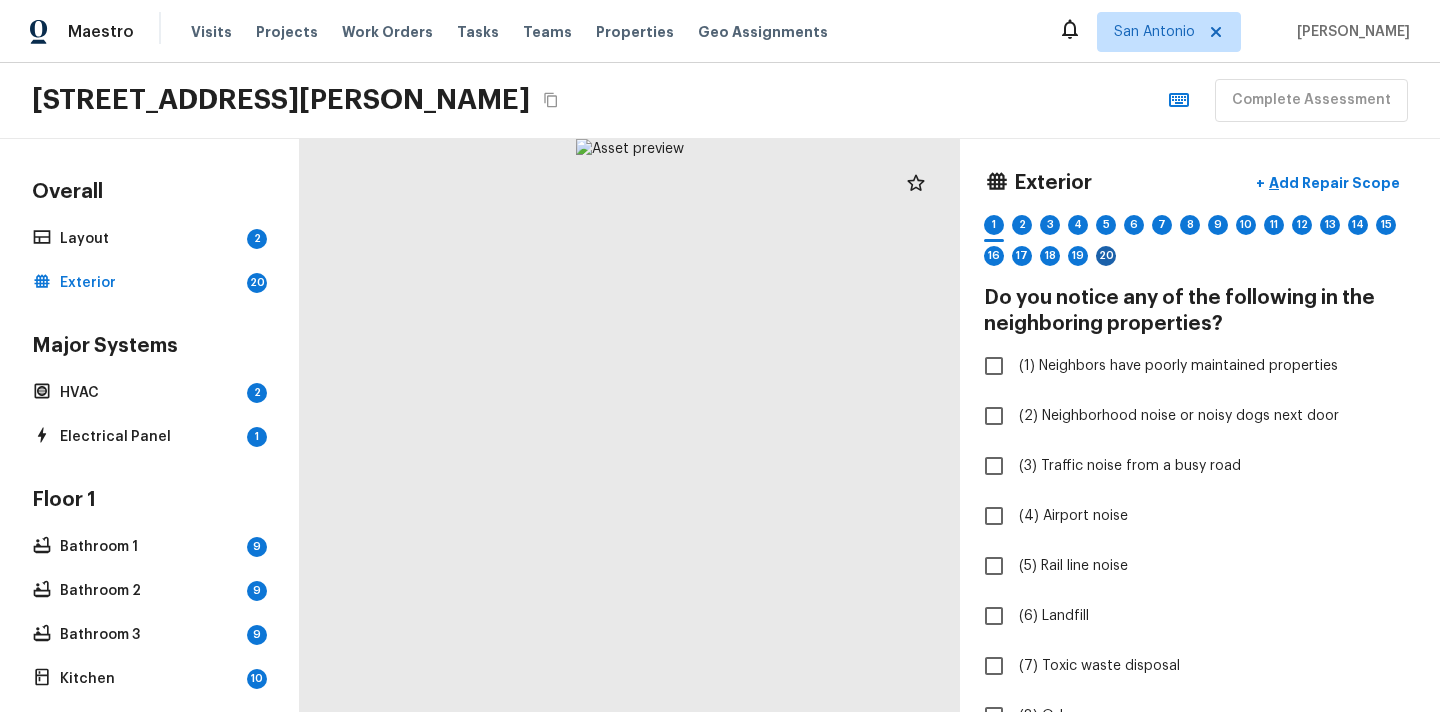 click on "20" at bounding box center (1106, 256) 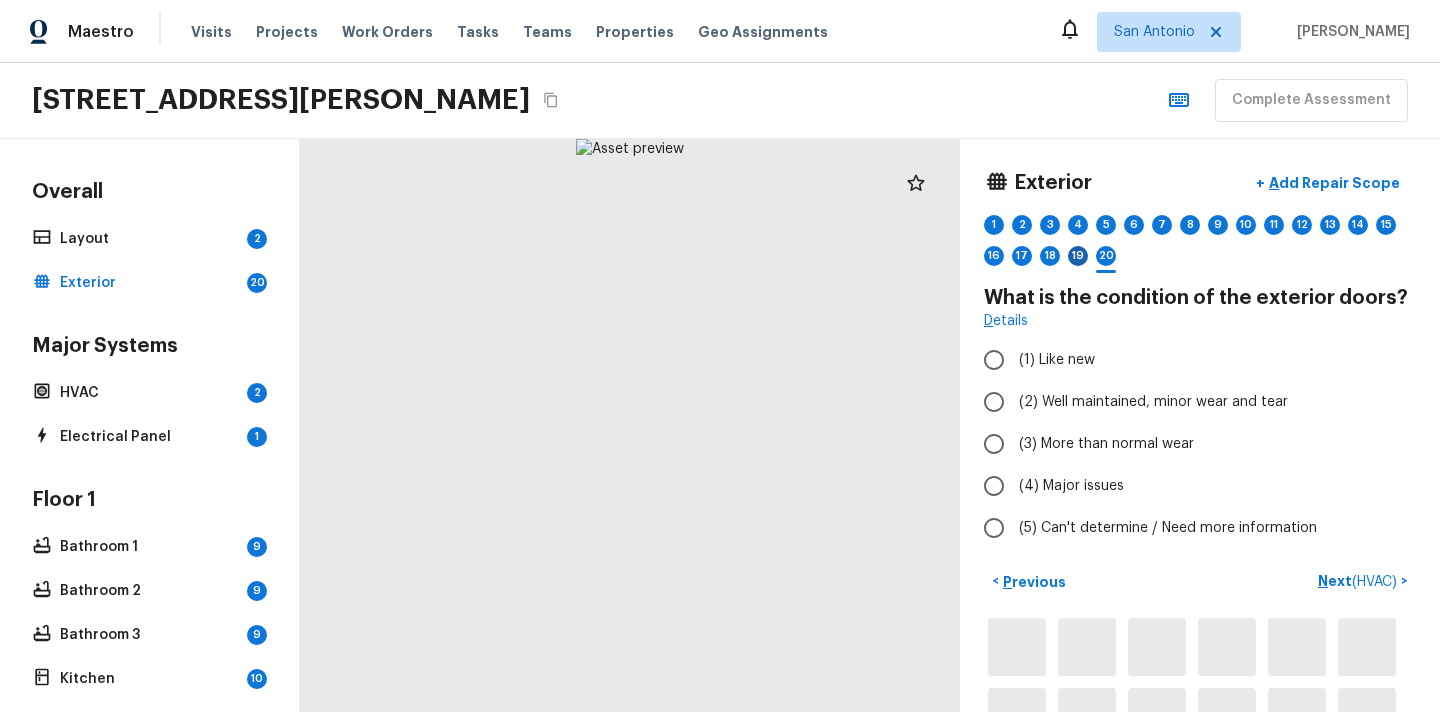 click on "19" at bounding box center [1078, 256] 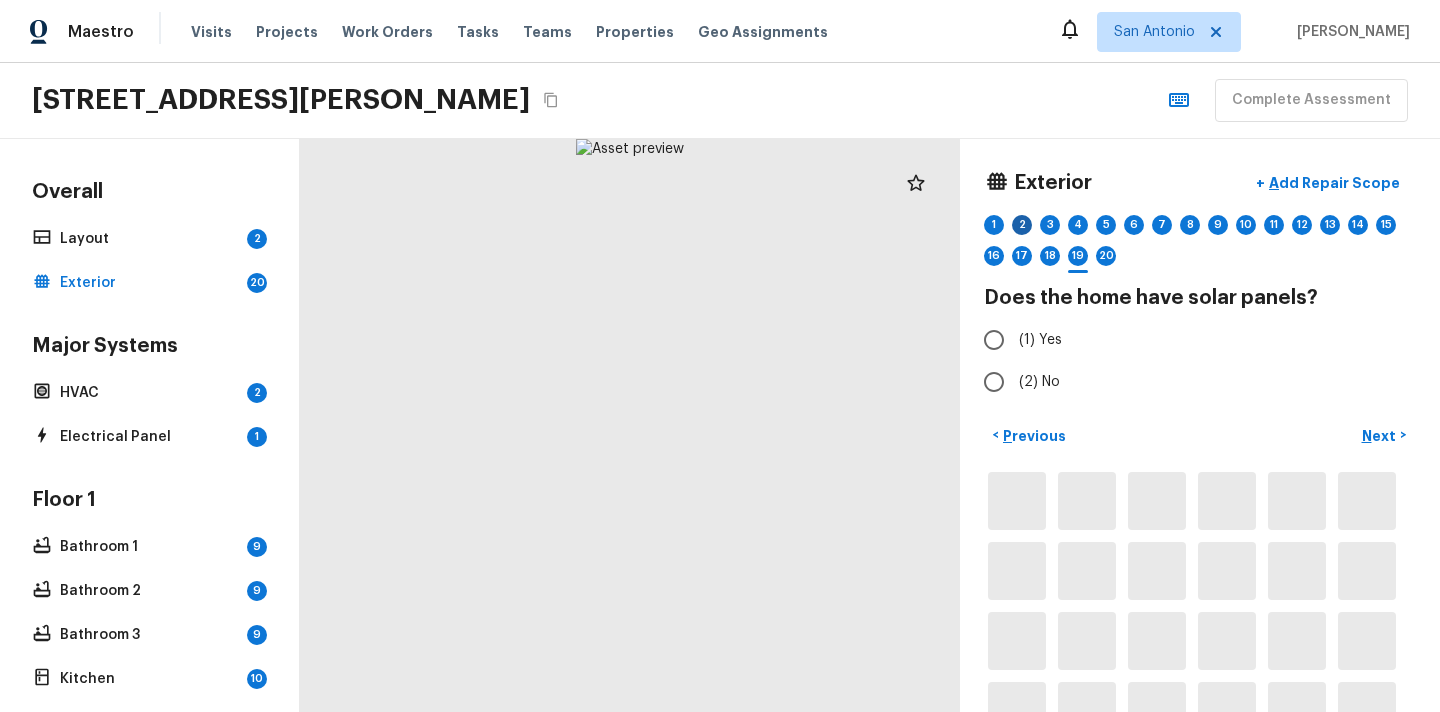 click on "2" at bounding box center (1022, 225) 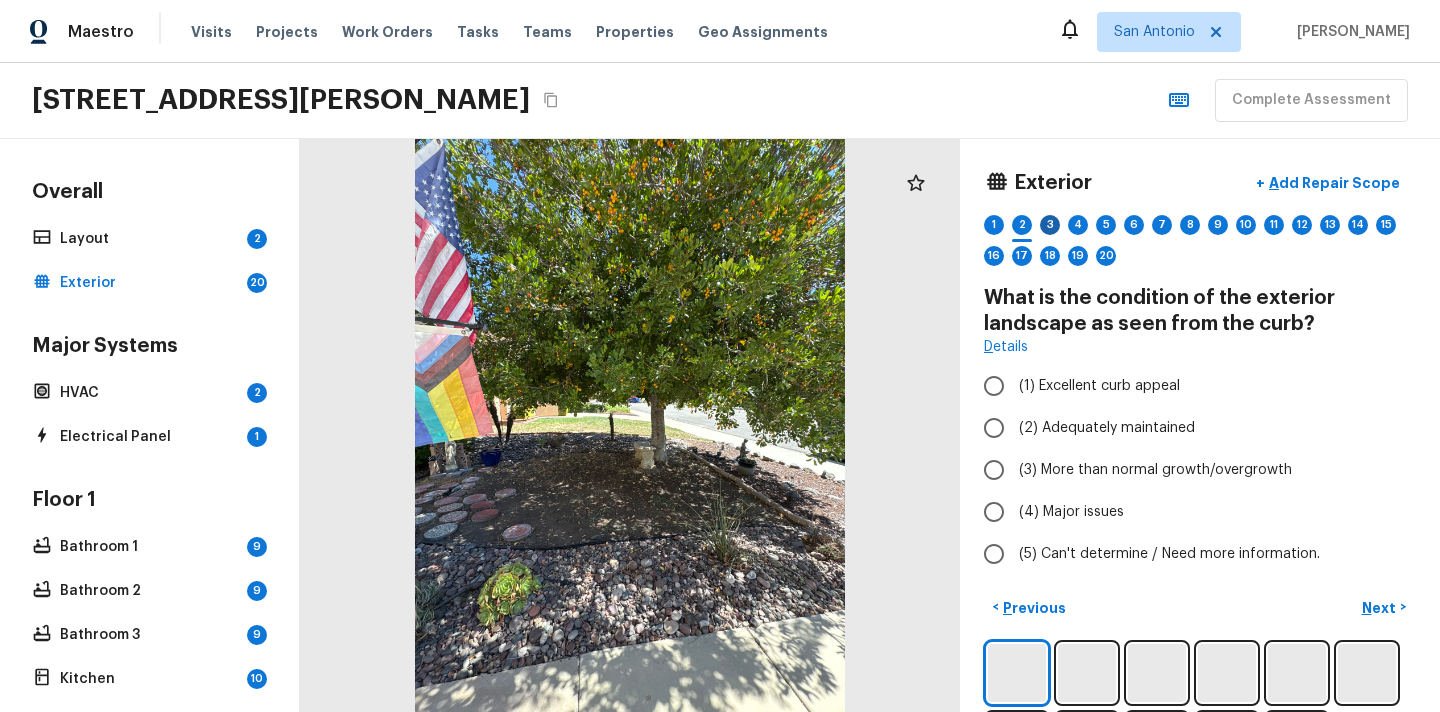 click on "3" at bounding box center (1050, 225) 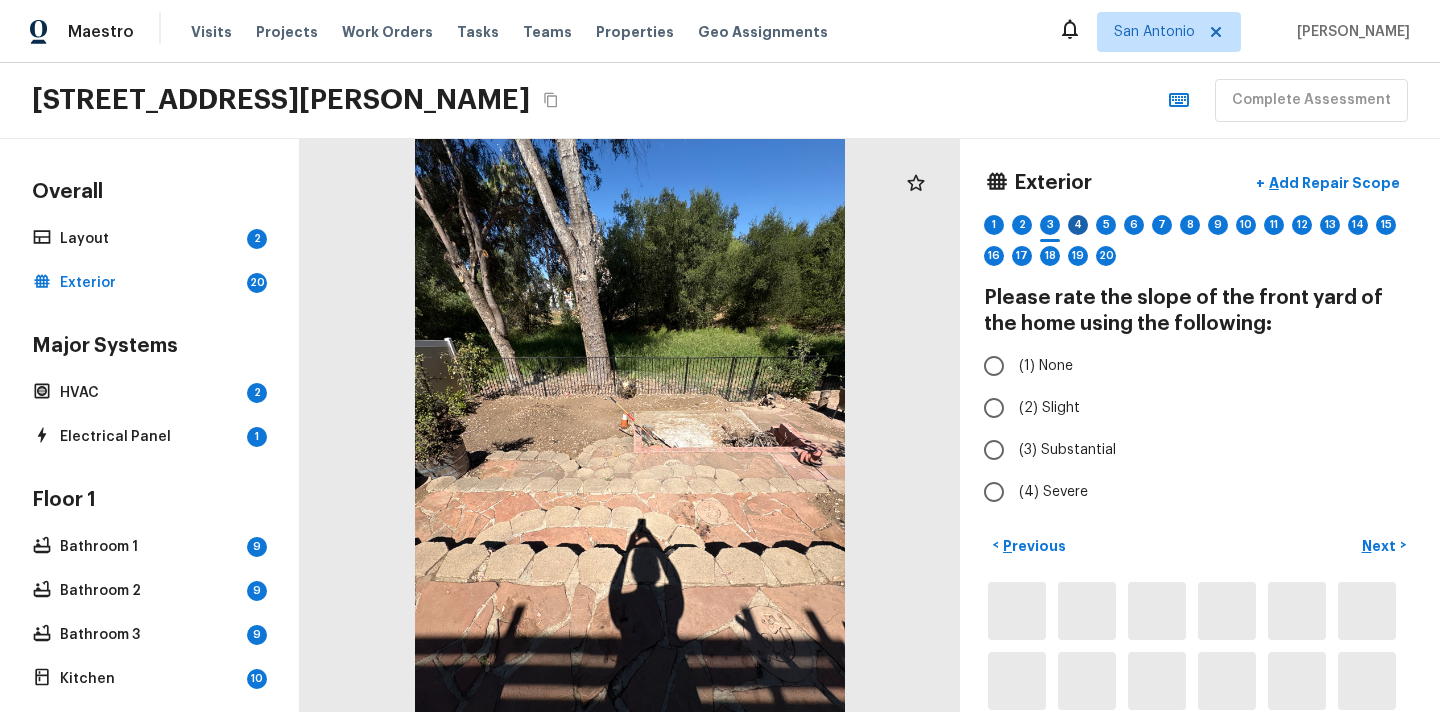 click on "4" at bounding box center (1078, 225) 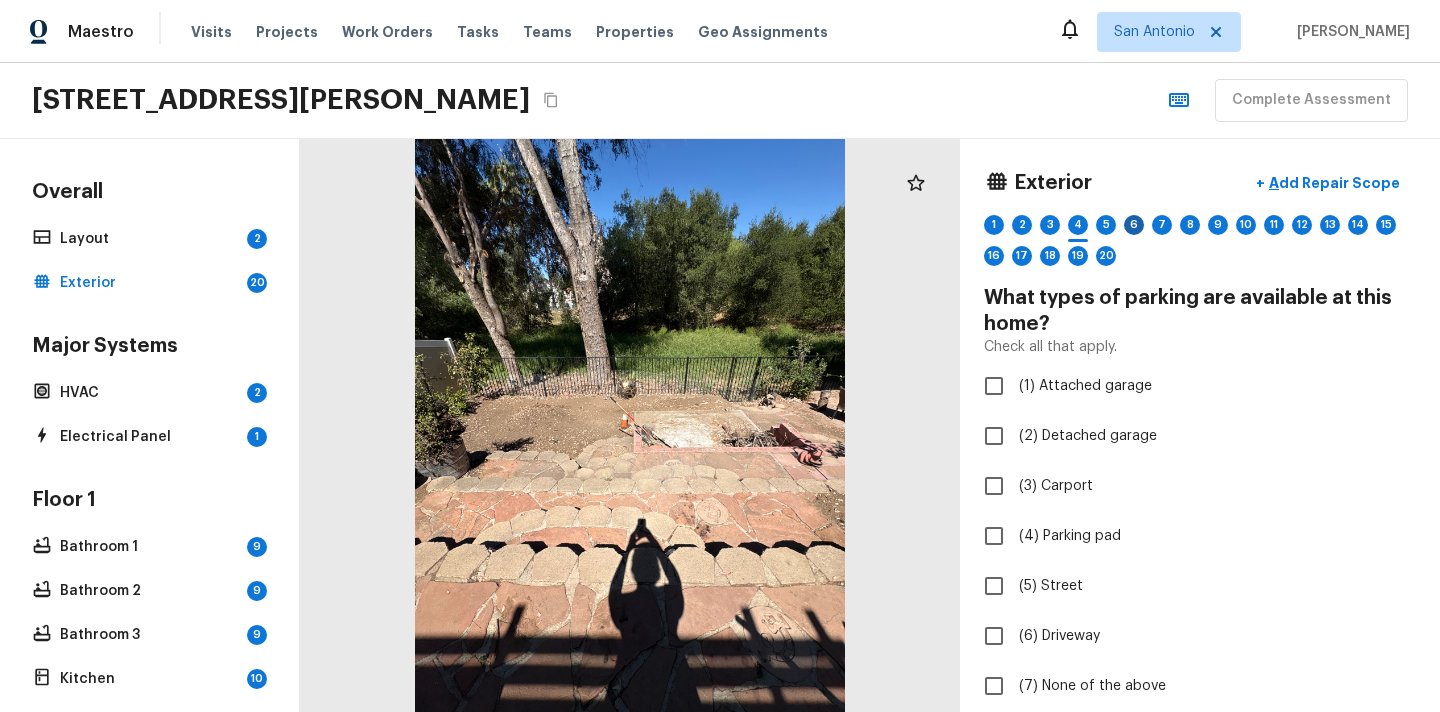 click on "6" at bounding box center (1134, 225) 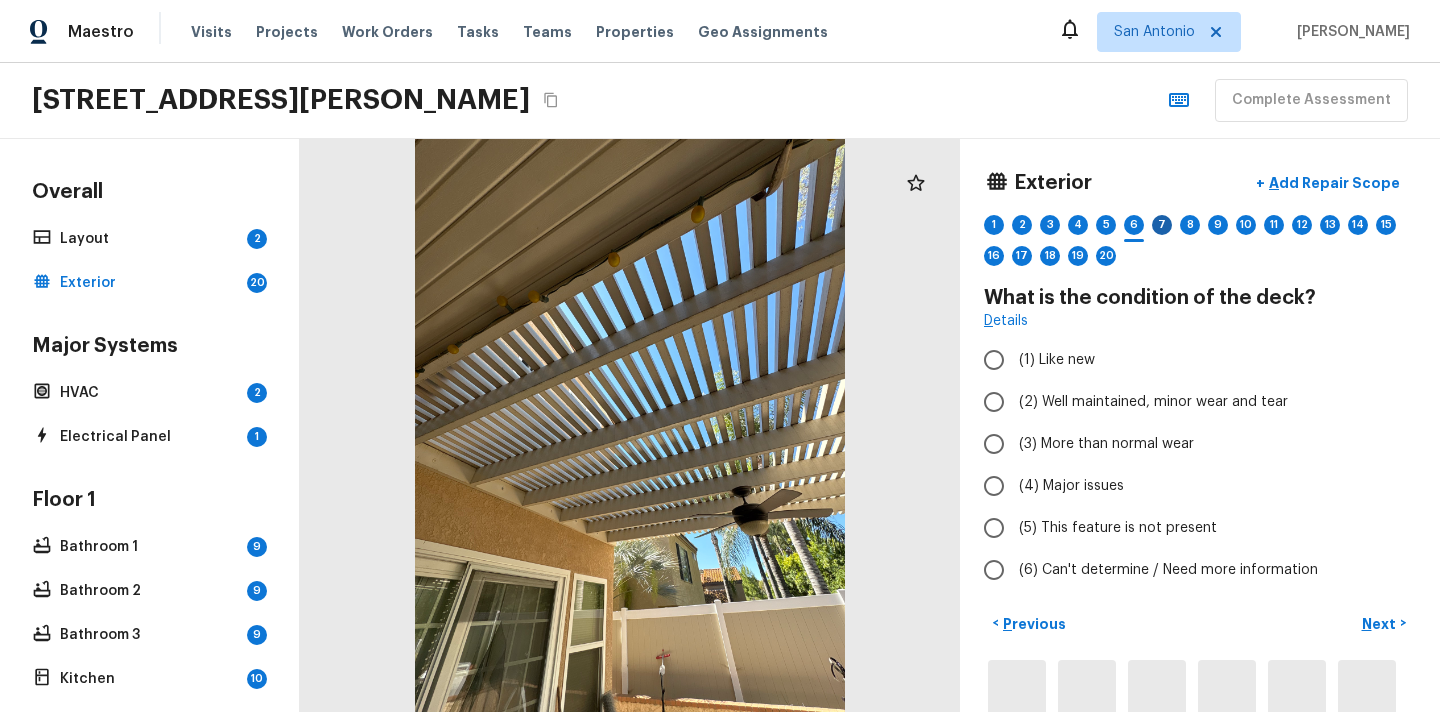 click on "7" at bounding box center (1162, 225) 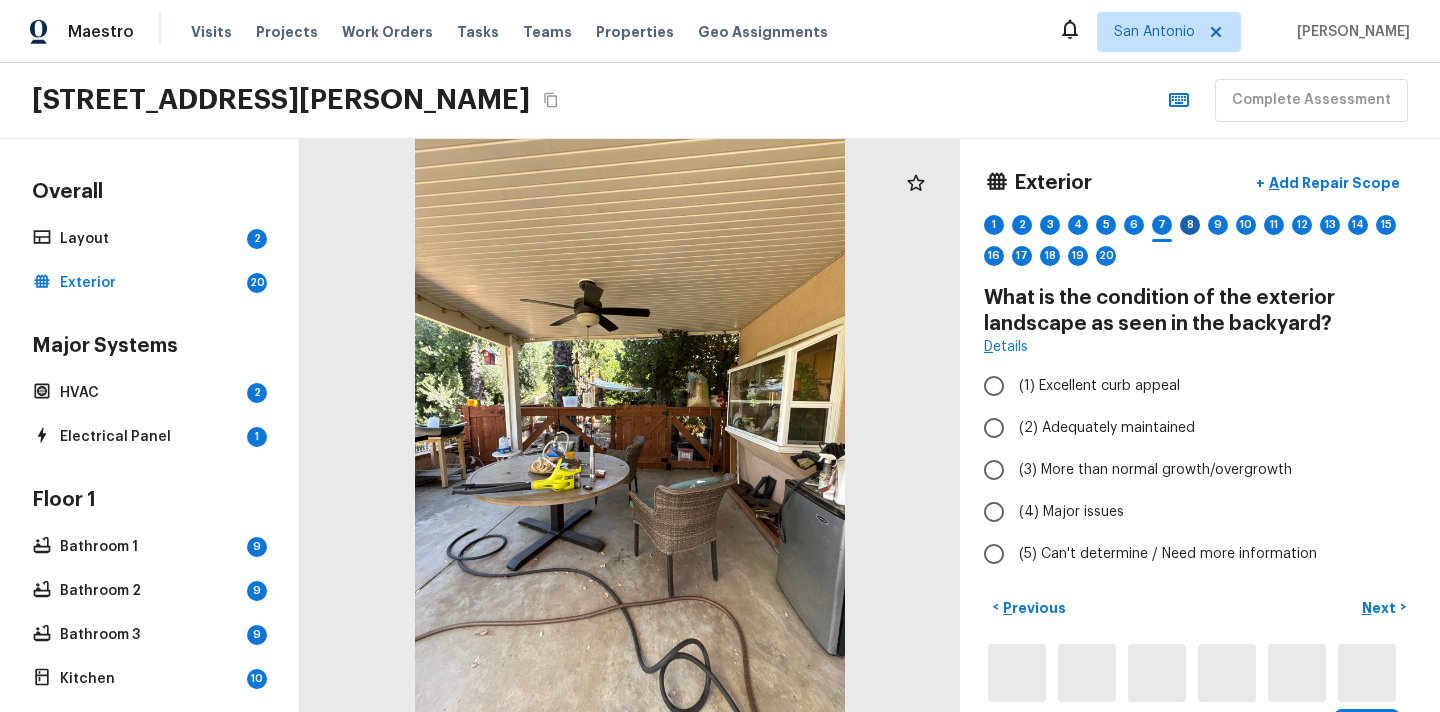 click on "8" at bounding box center [1190, 225] 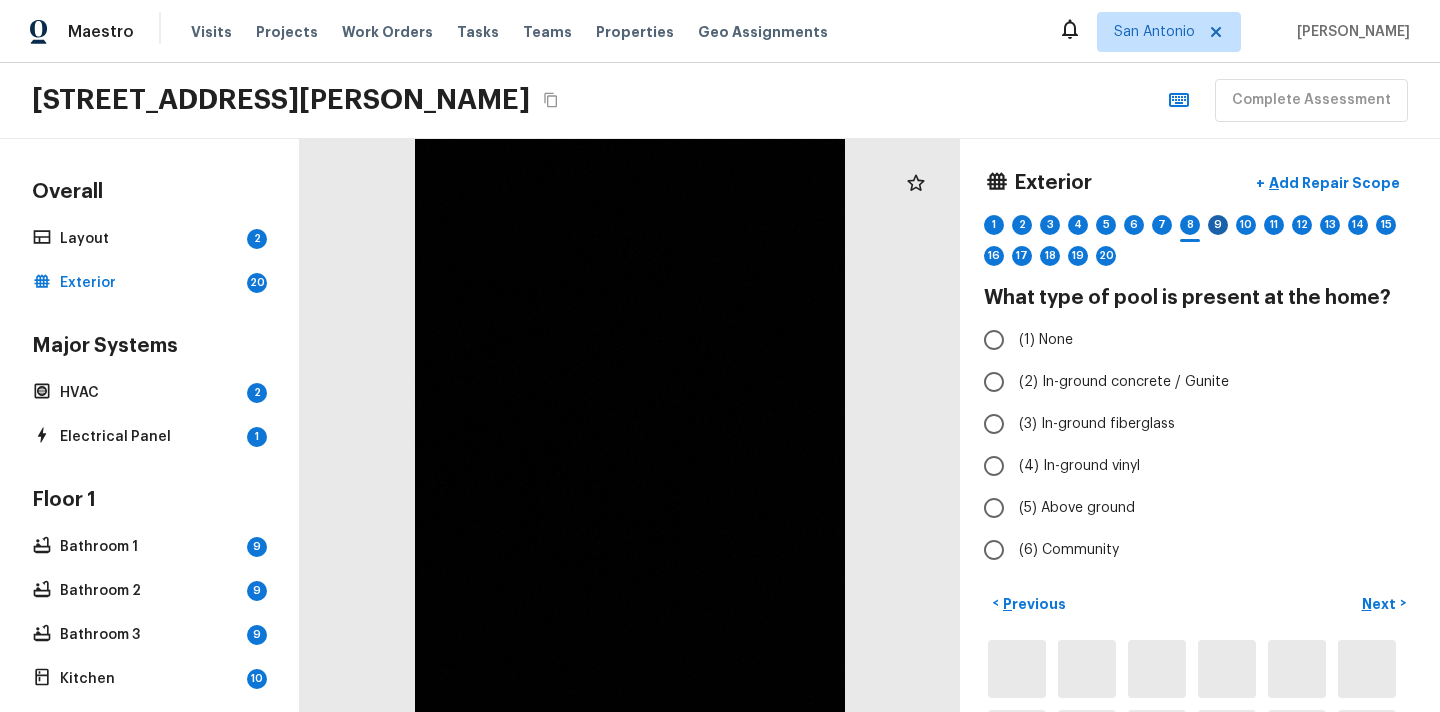 click on "9" at bounding box center (1218, 225) 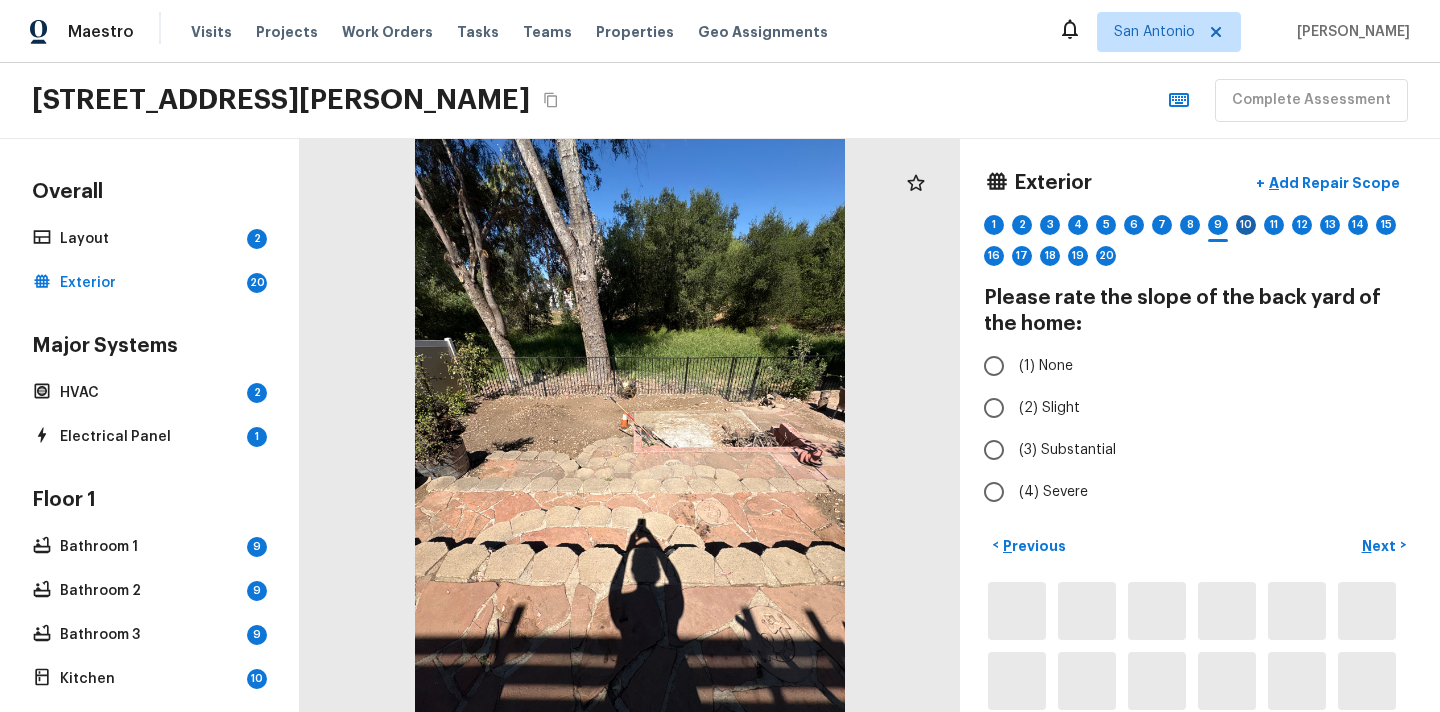click on "10" at bounding box center (1246, 225) 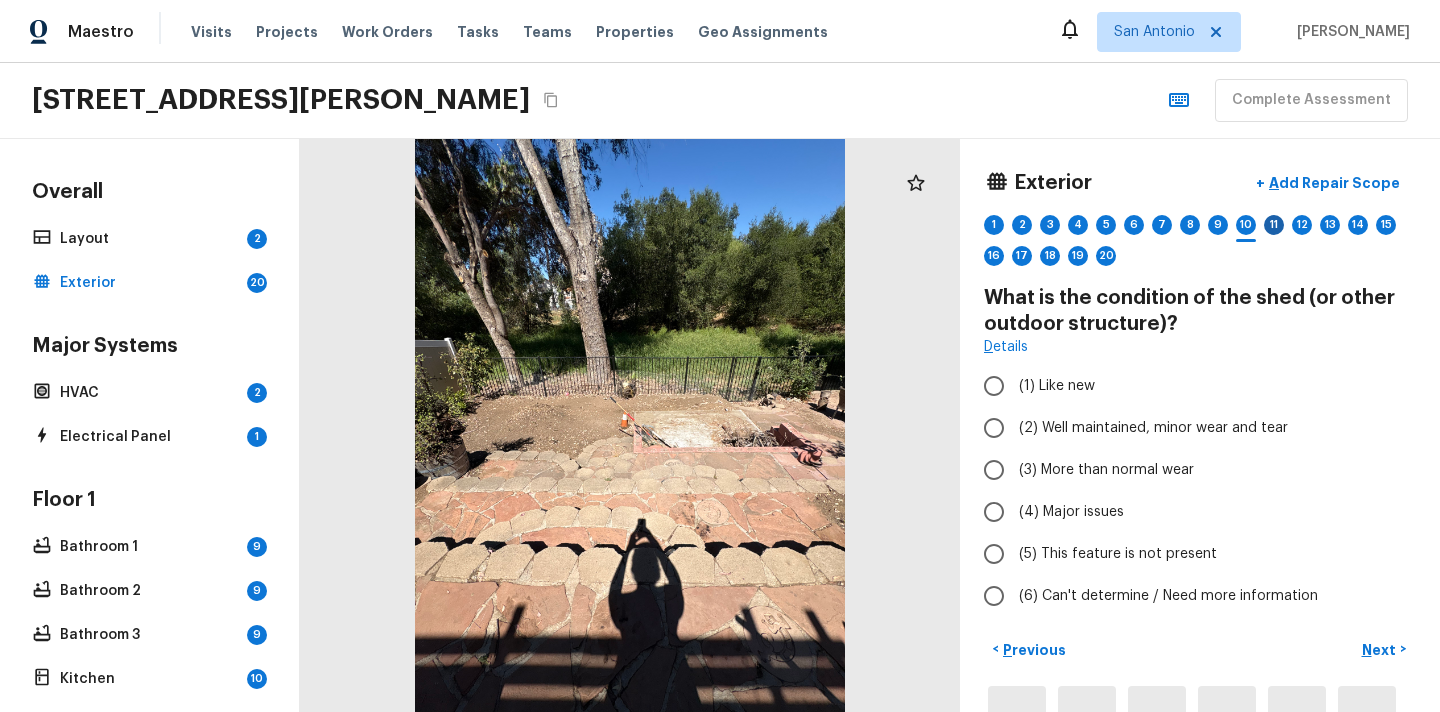 click on "11" at bounding box center [1274, 225] 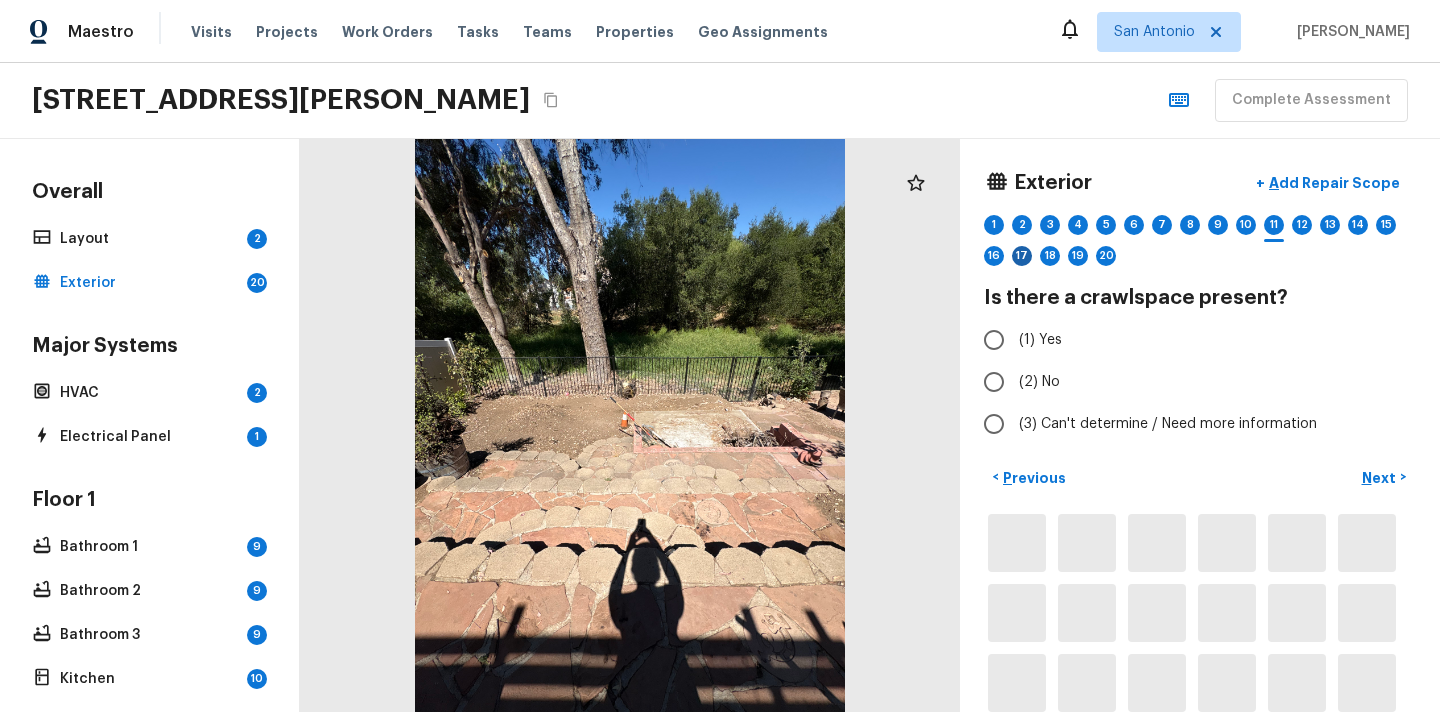 click on "17" at bounding box center (1022, 256) 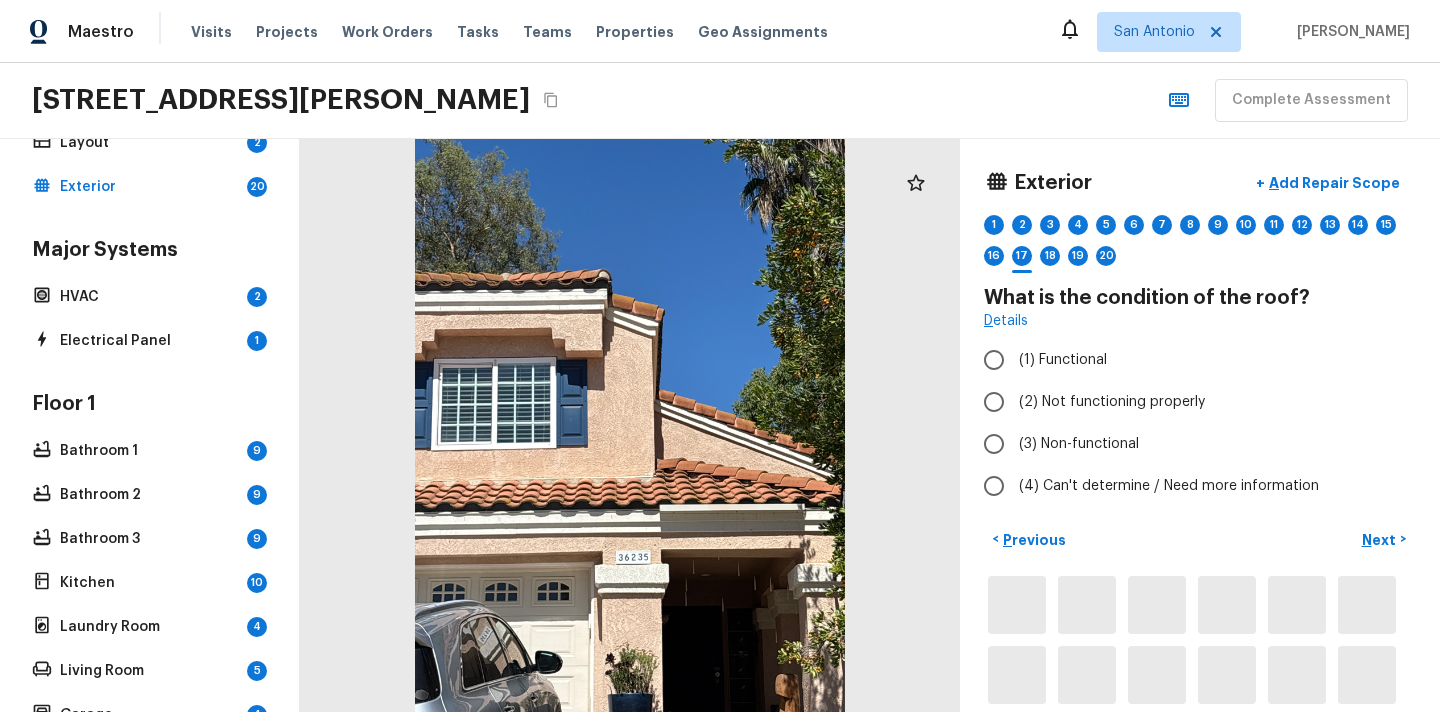 scroll, scrollTop: 103, scrollLeft: 0, axis: vertical 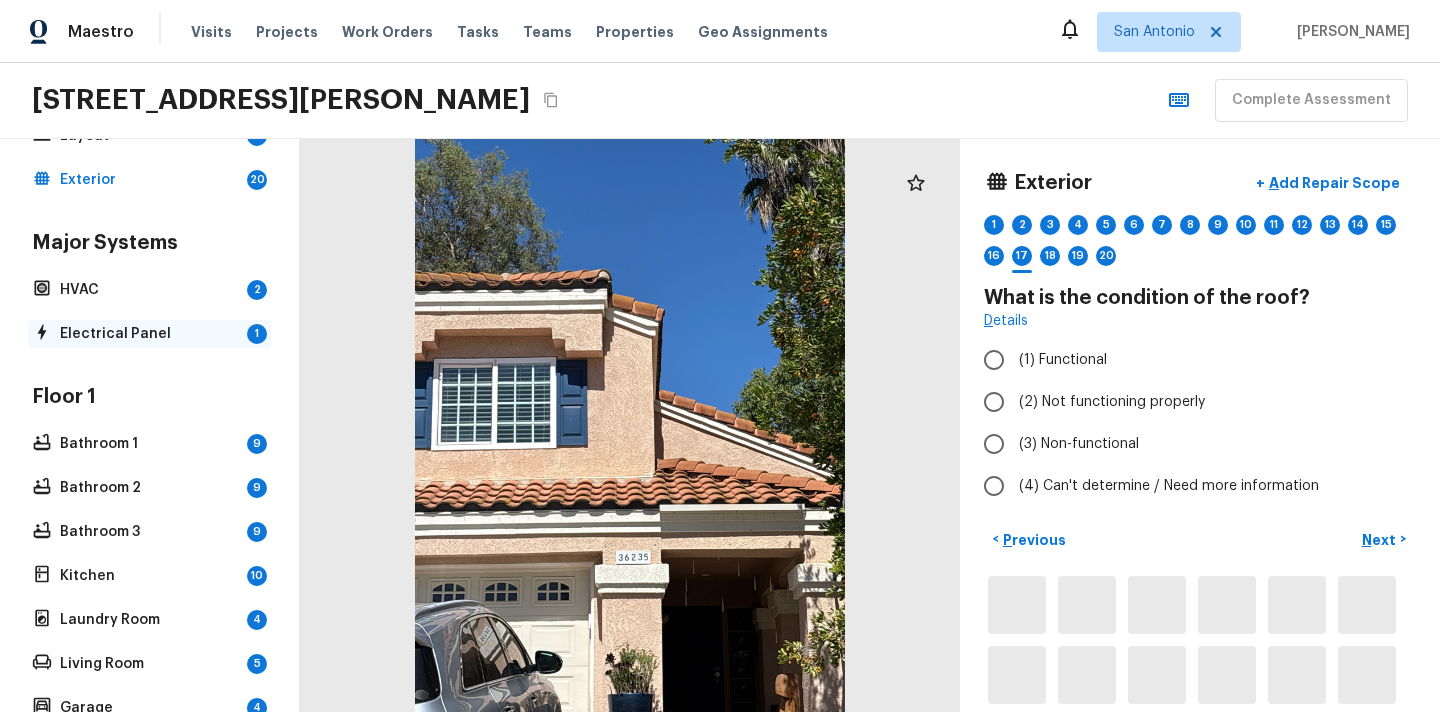 click on "Electrical Panel" at bounding box center (149, 334) 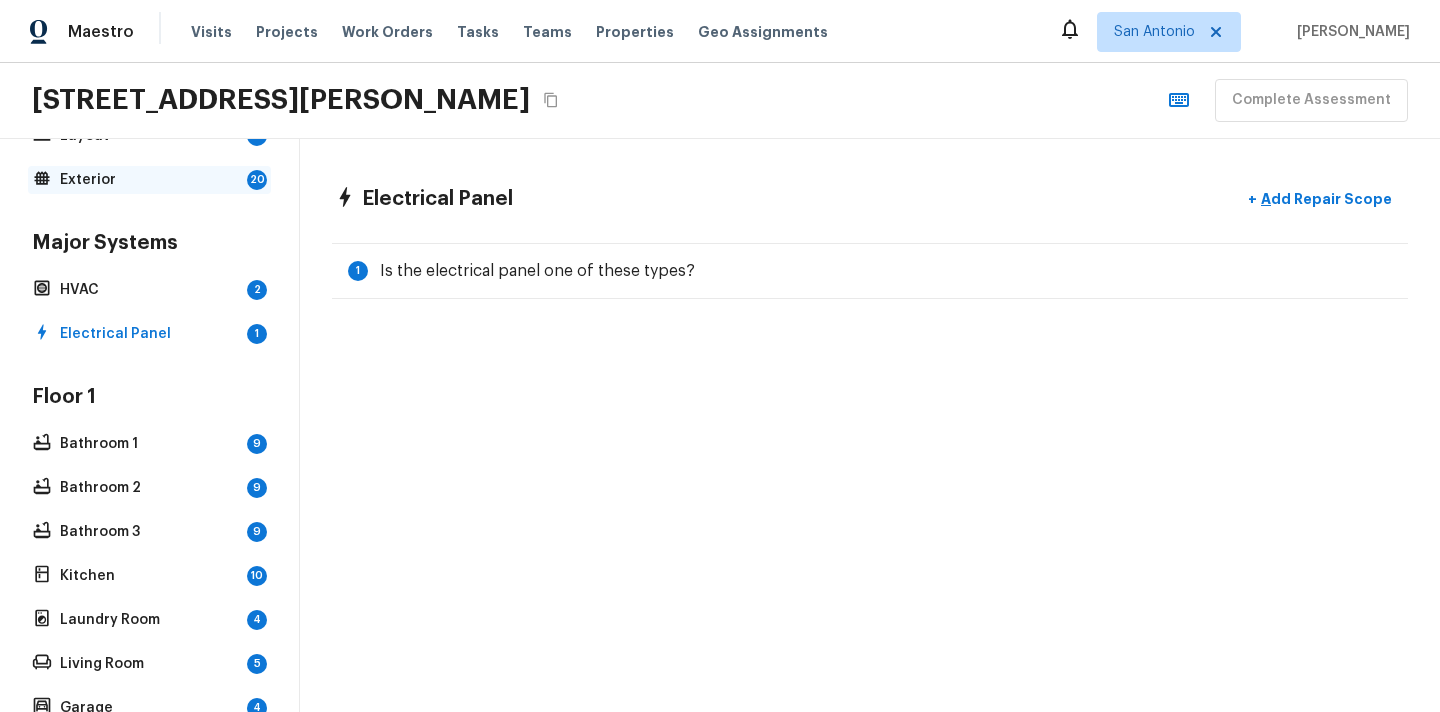 click on "Exterior" at bounding box center (149, 180) 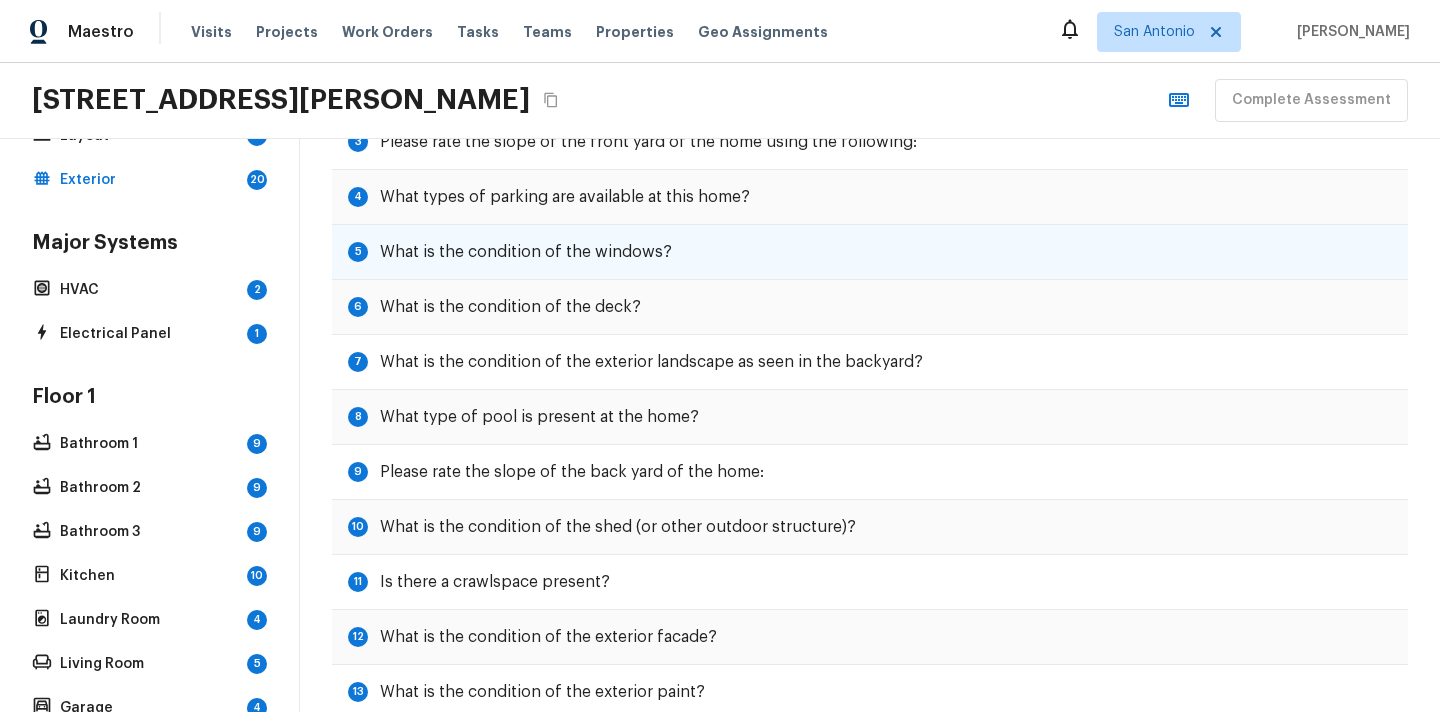 scroll, scrollTop: 385, scrollLeft: 0, axis: vertical 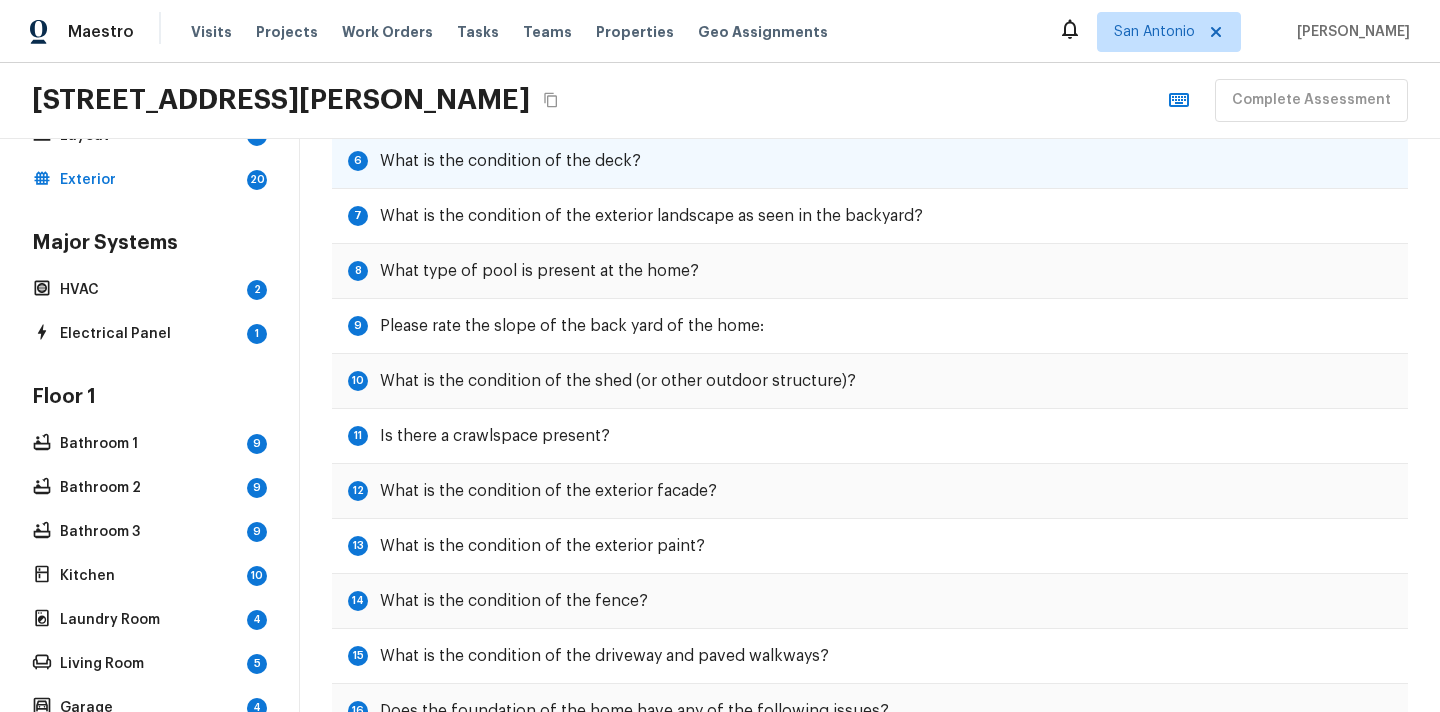 click on "6 What is the condition of the deck?" at bounding box center [870, 161] 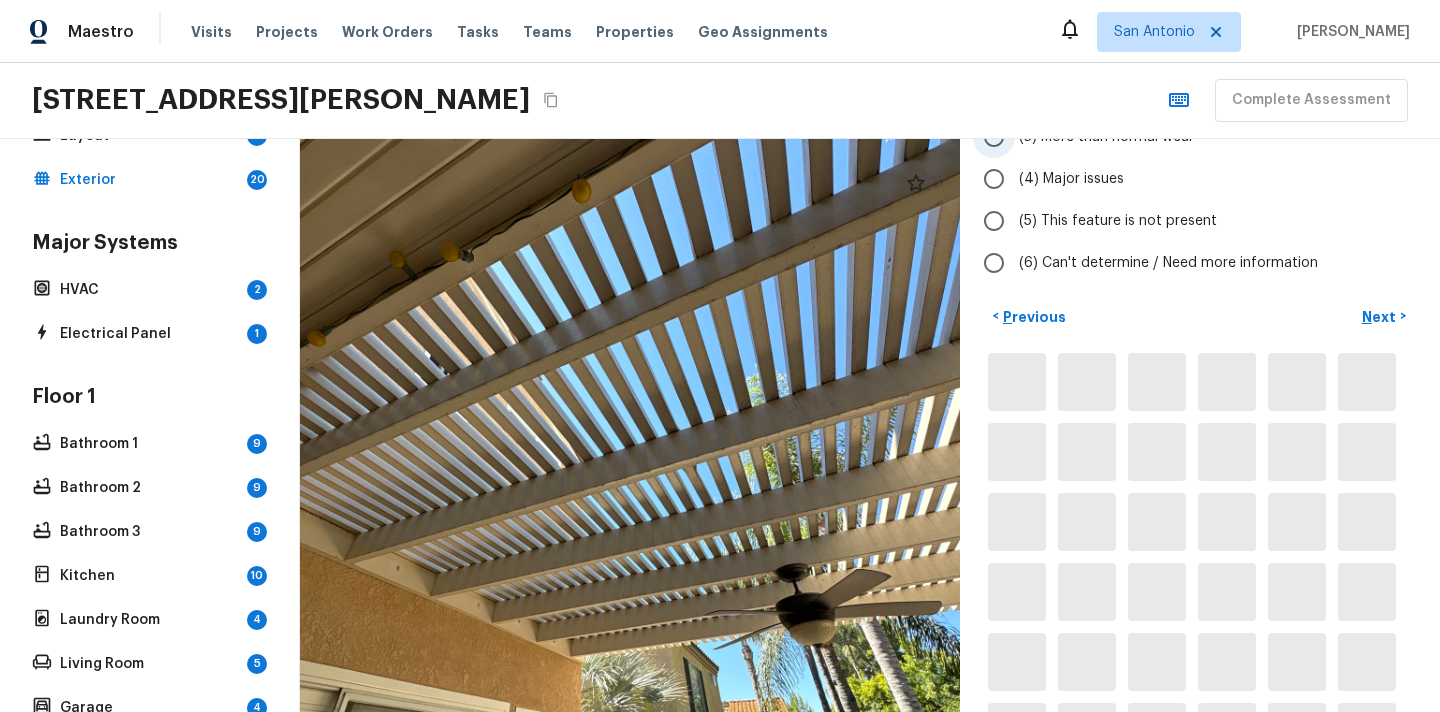 scroll, scrollTop: 804, scrollLeft: 0, axis: vertical 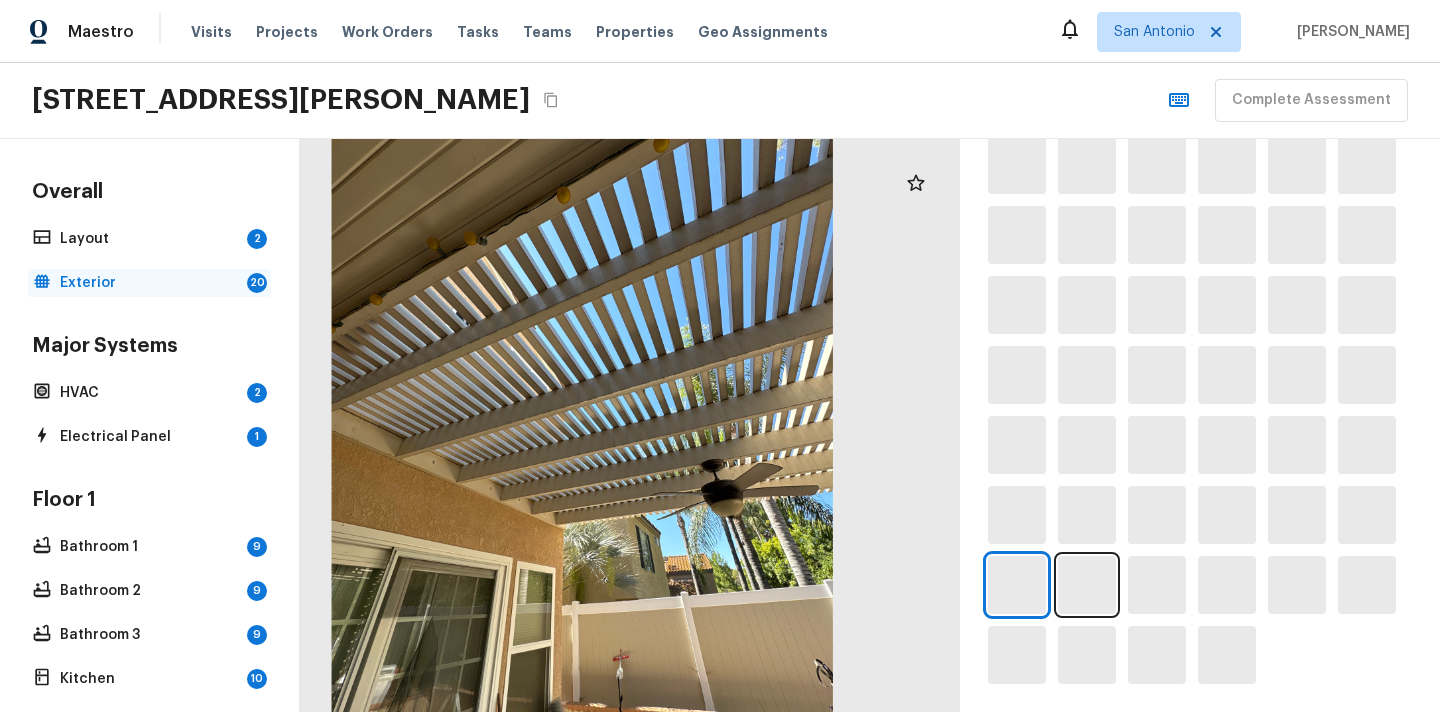 click on "Exterior" at bounding box center (149, 283) 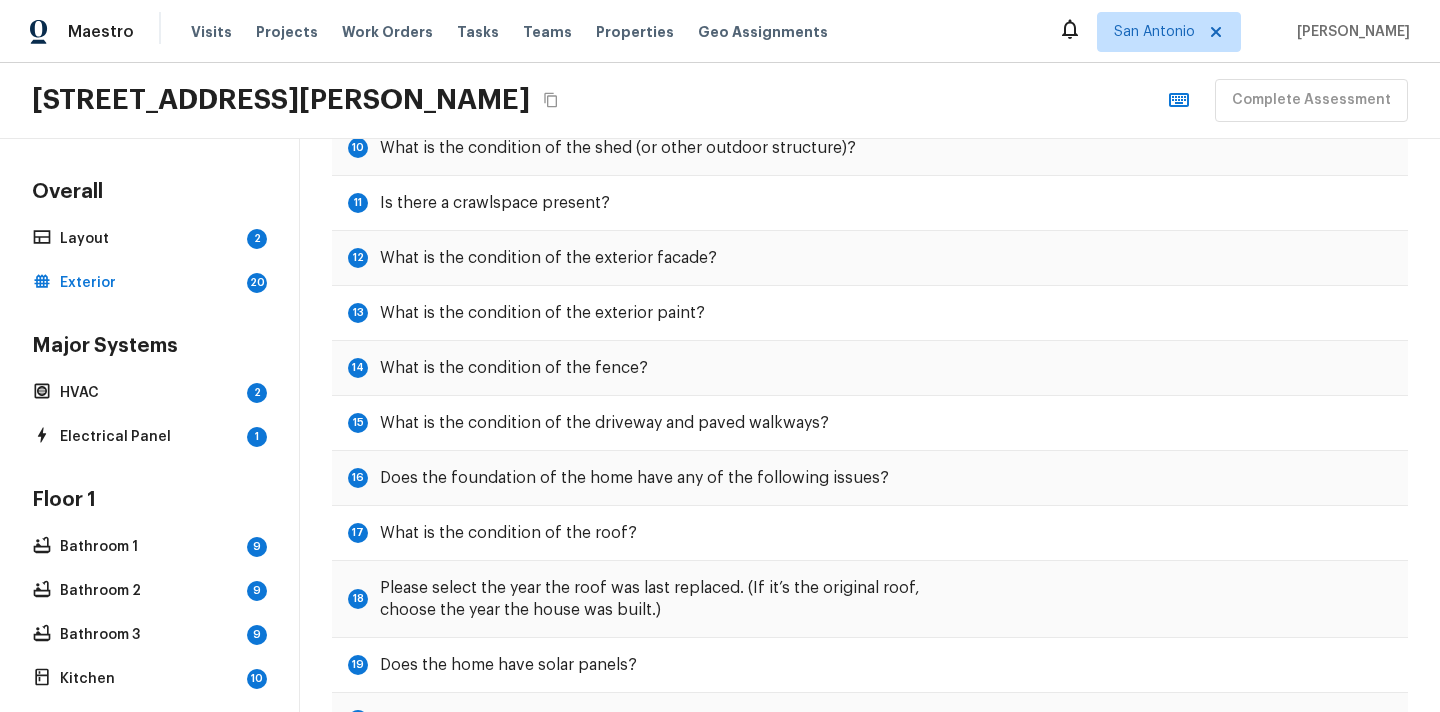 scroll, scrollTop: 619, scrollLeft: 0, axis: vertical 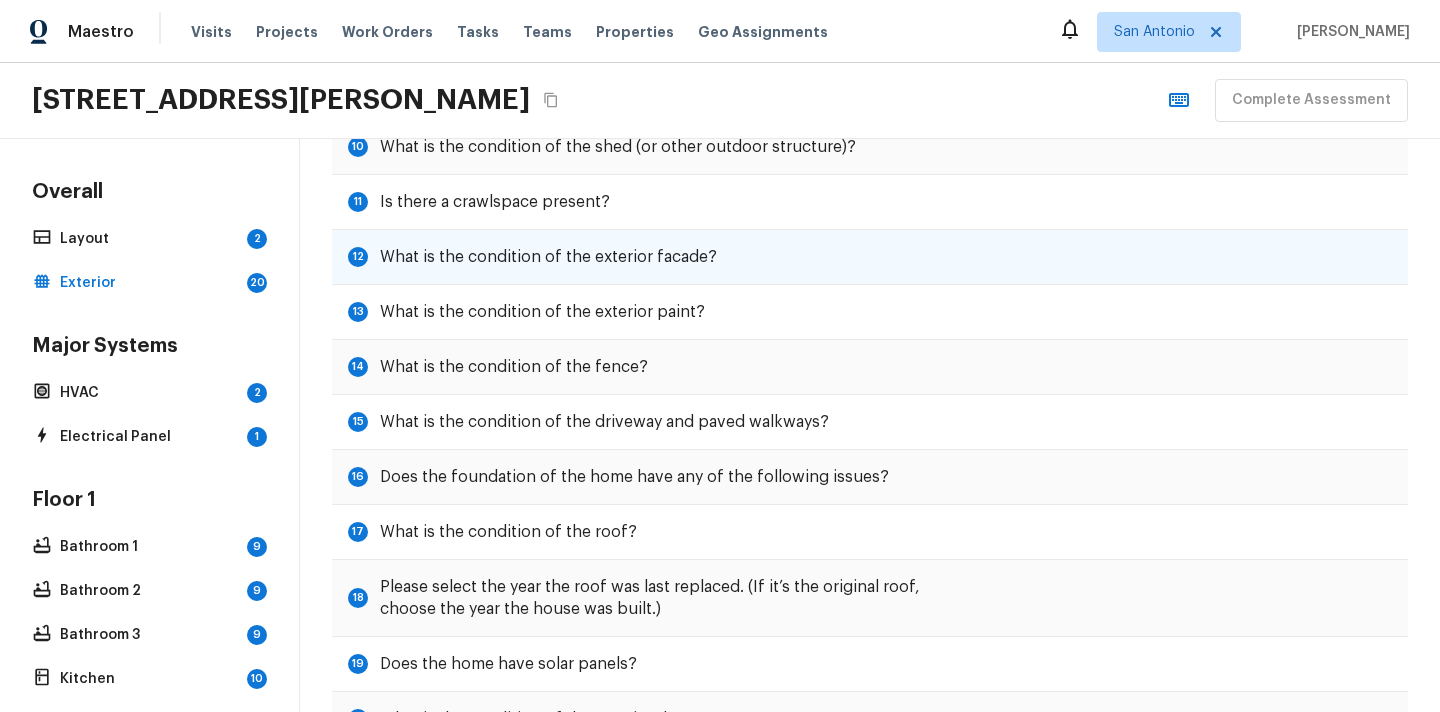 click on "12 What is the condition of the exterior facade?" at bounding box center (870, 257) 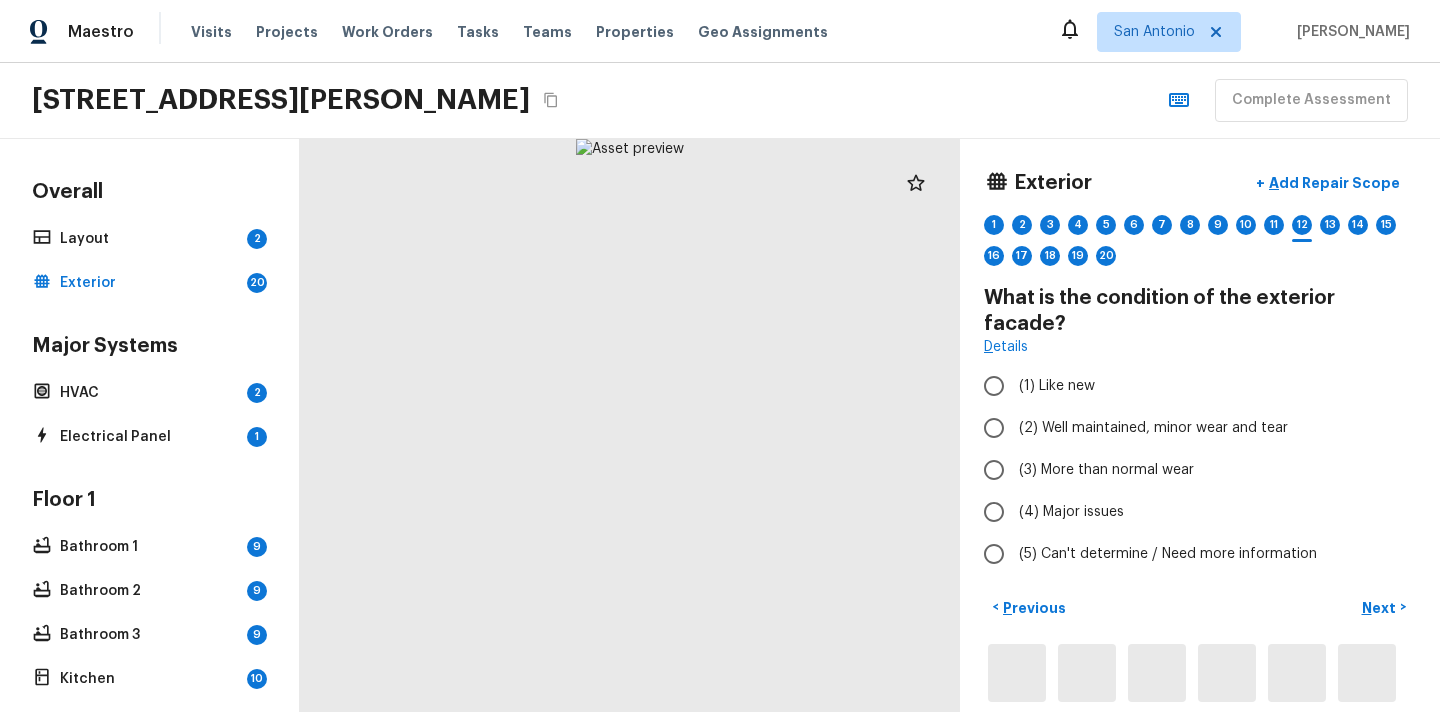 scroll, scrollTop: 0, scrollLeft: 0, axis: both 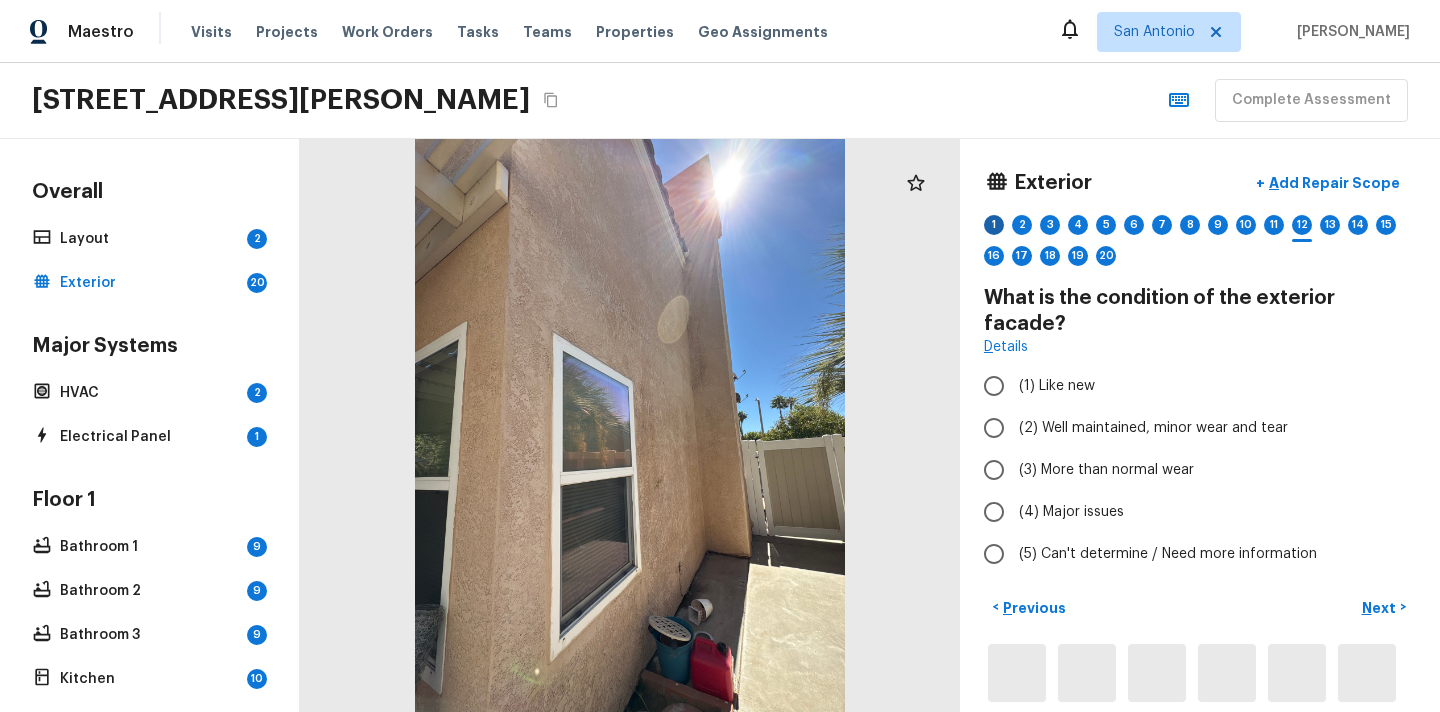 click on "1" at bounding box center [994, 225] 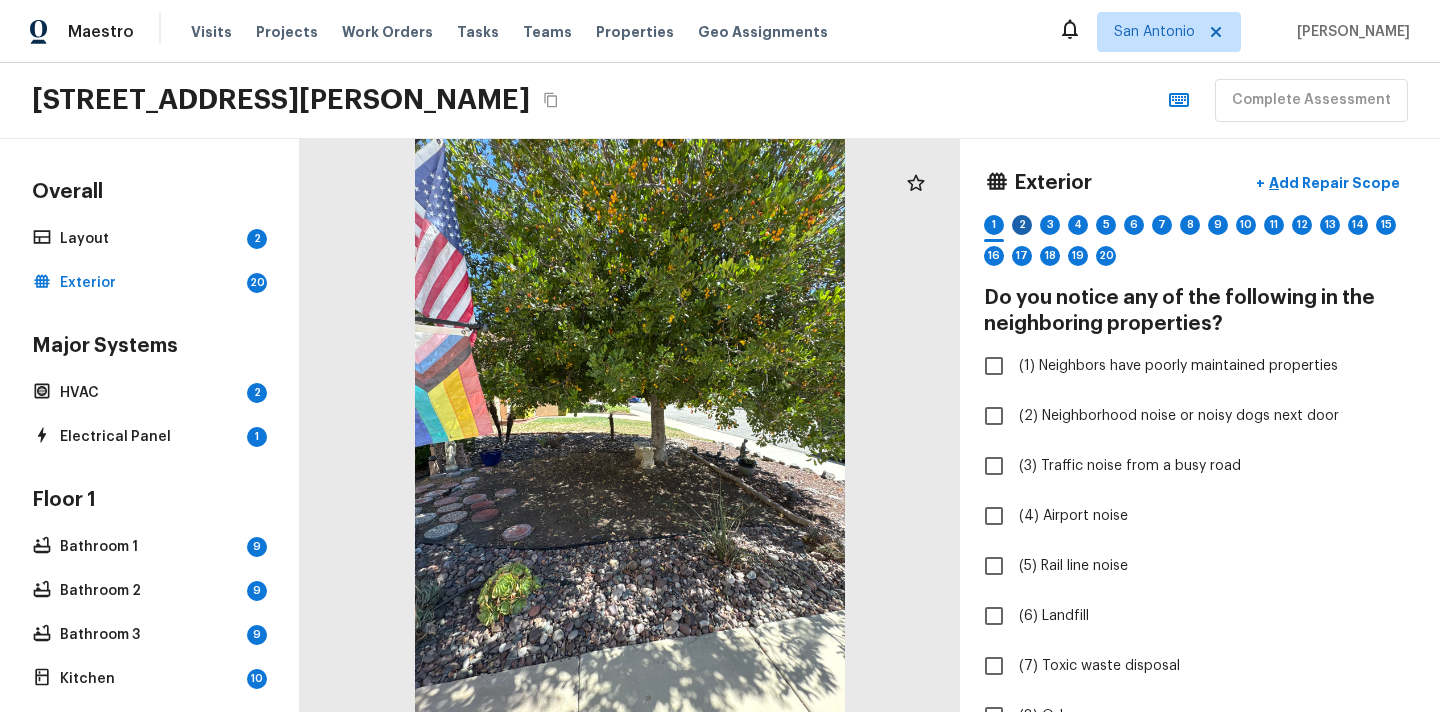 click on "2" at bounding box center (1022, 225) 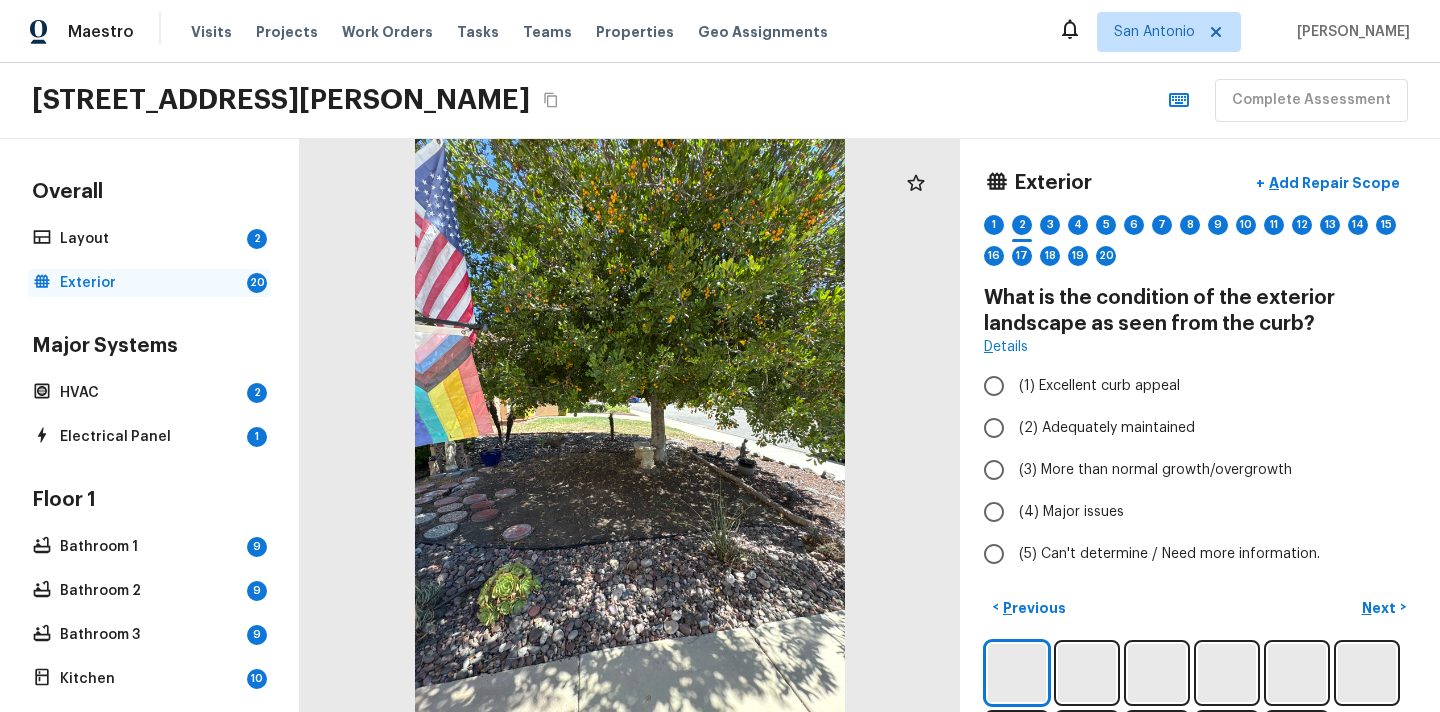 click on "20" at bounding box center (257, 283) 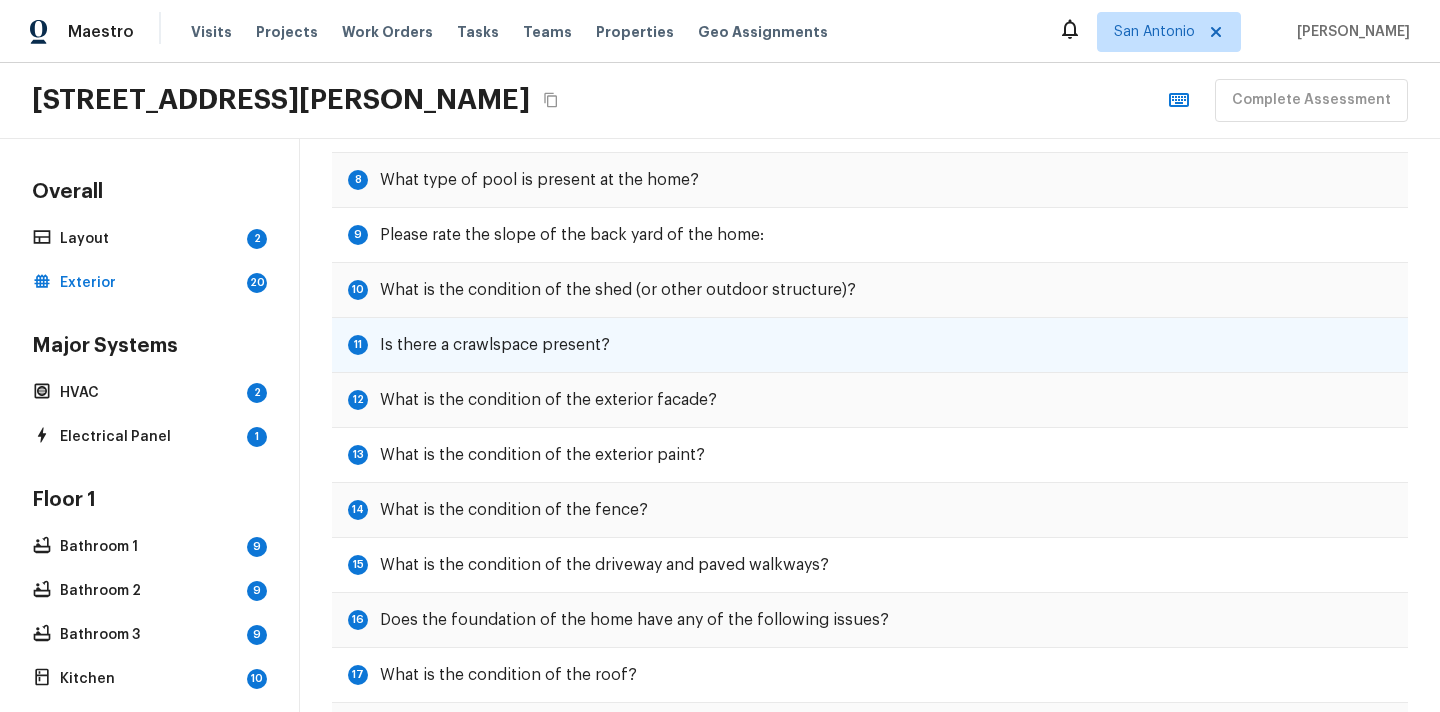 scroll, scrollTop: 456, scrollLeft: 0, axis: vertical 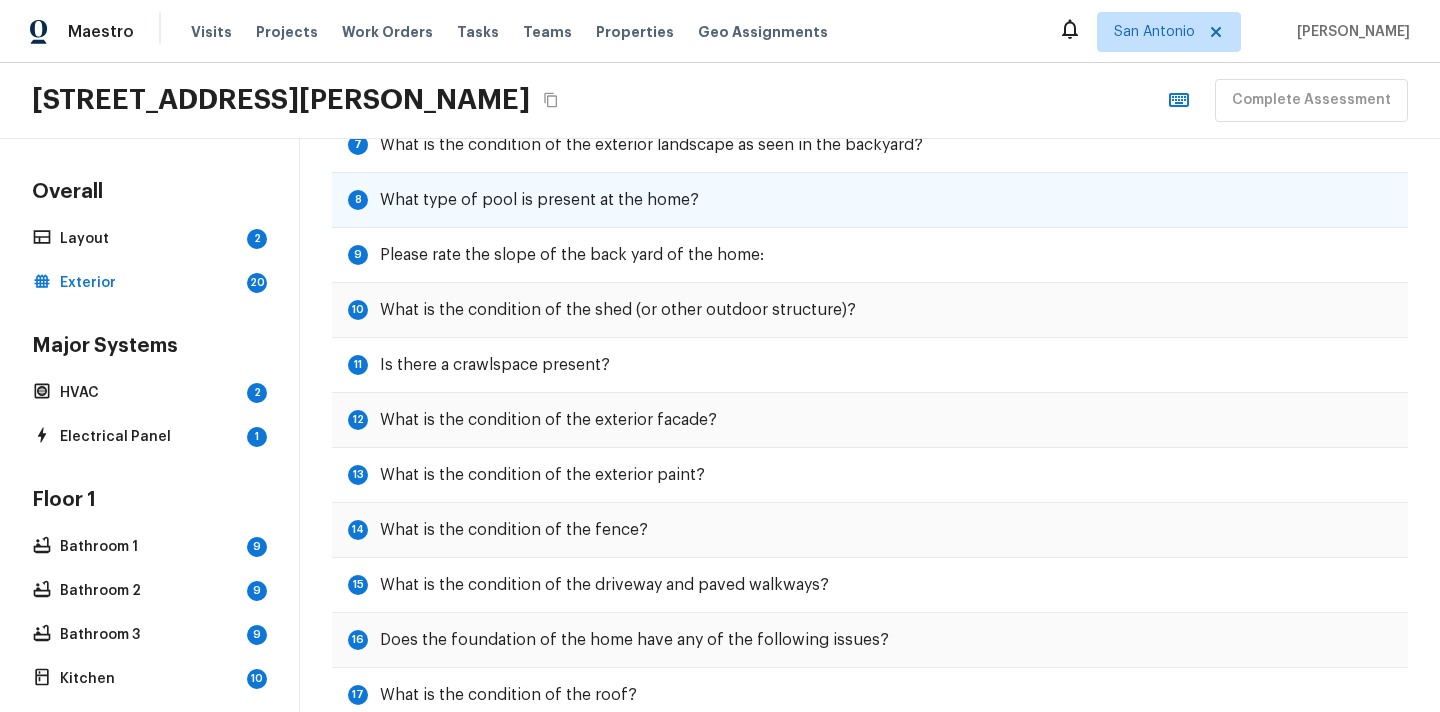 click on "What type of pool is present at the home?" at bounding box center (539, 200) 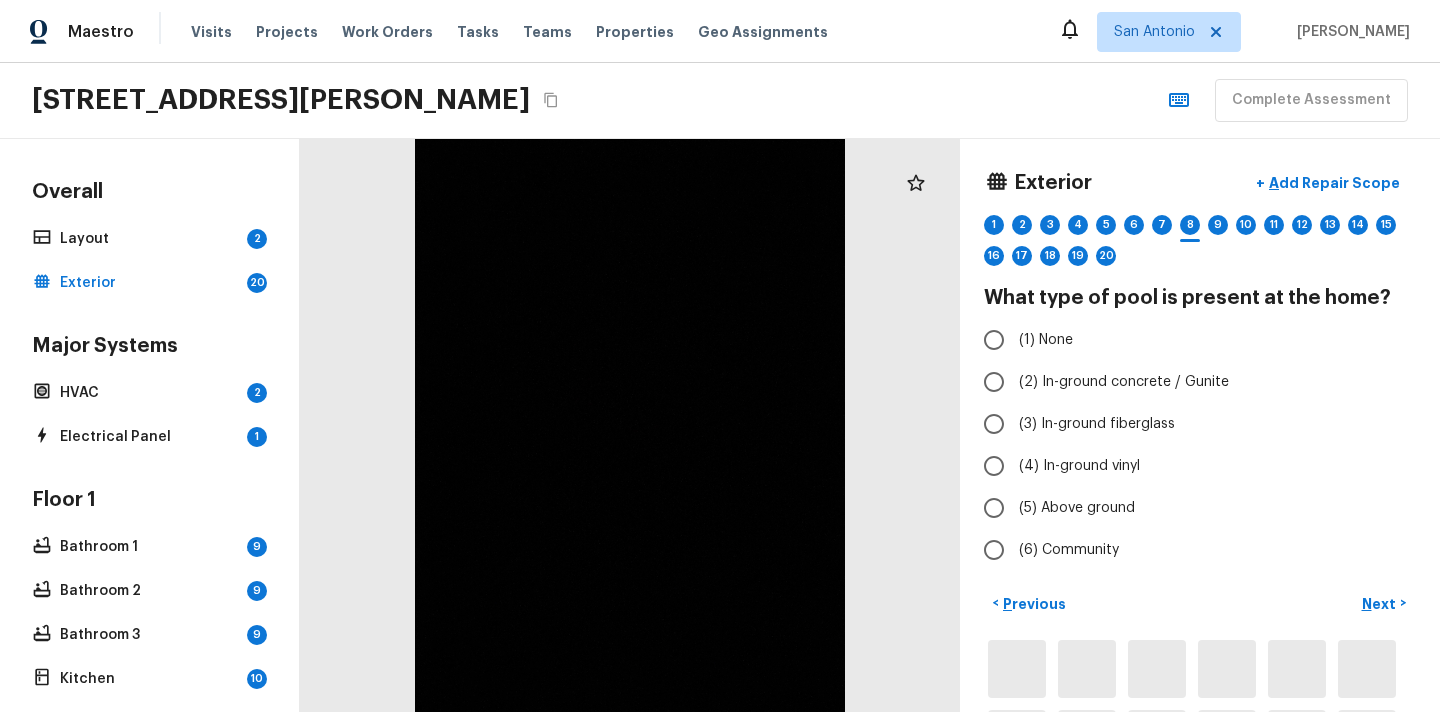 click at bounding box center [630, 425] 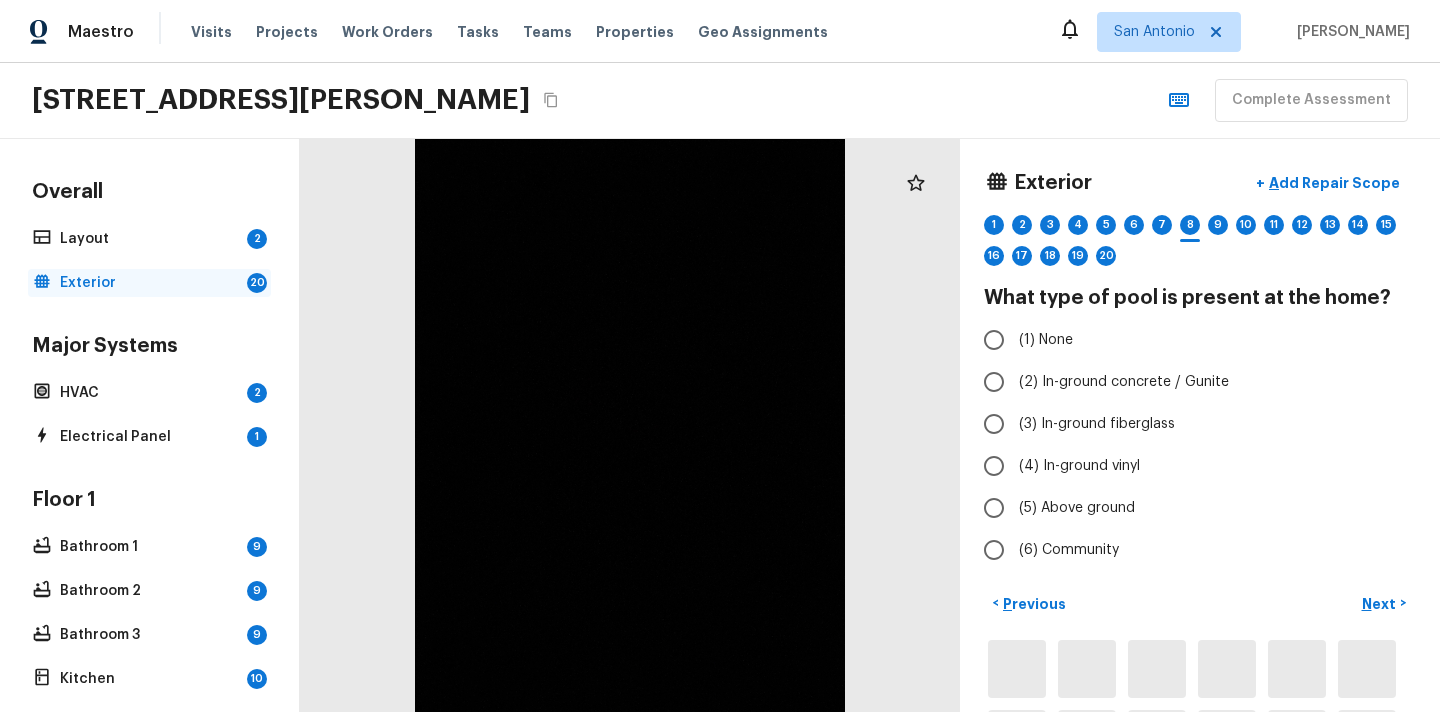 click on "Exterior" at bounding box center [149, 283] 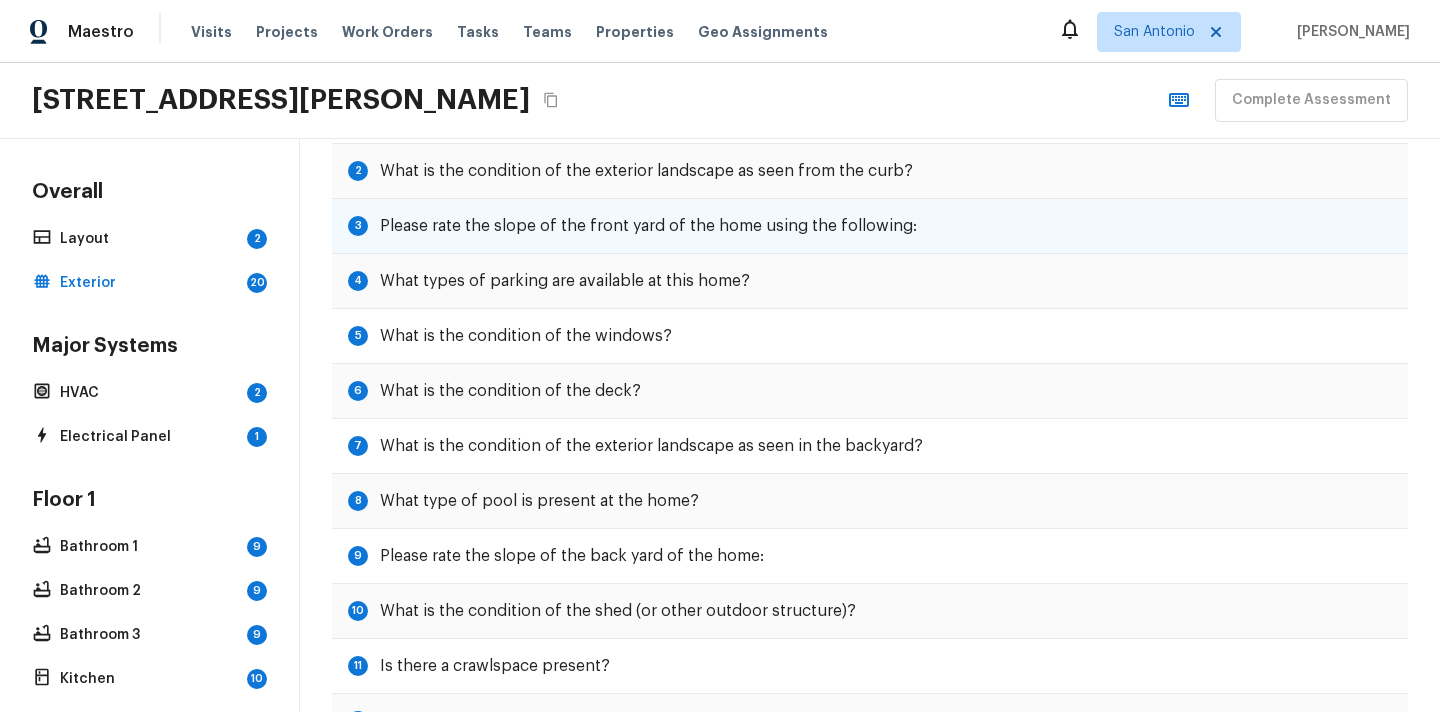 scroll, scrollTop: 229, scrollLeft: 0, axis: vertical 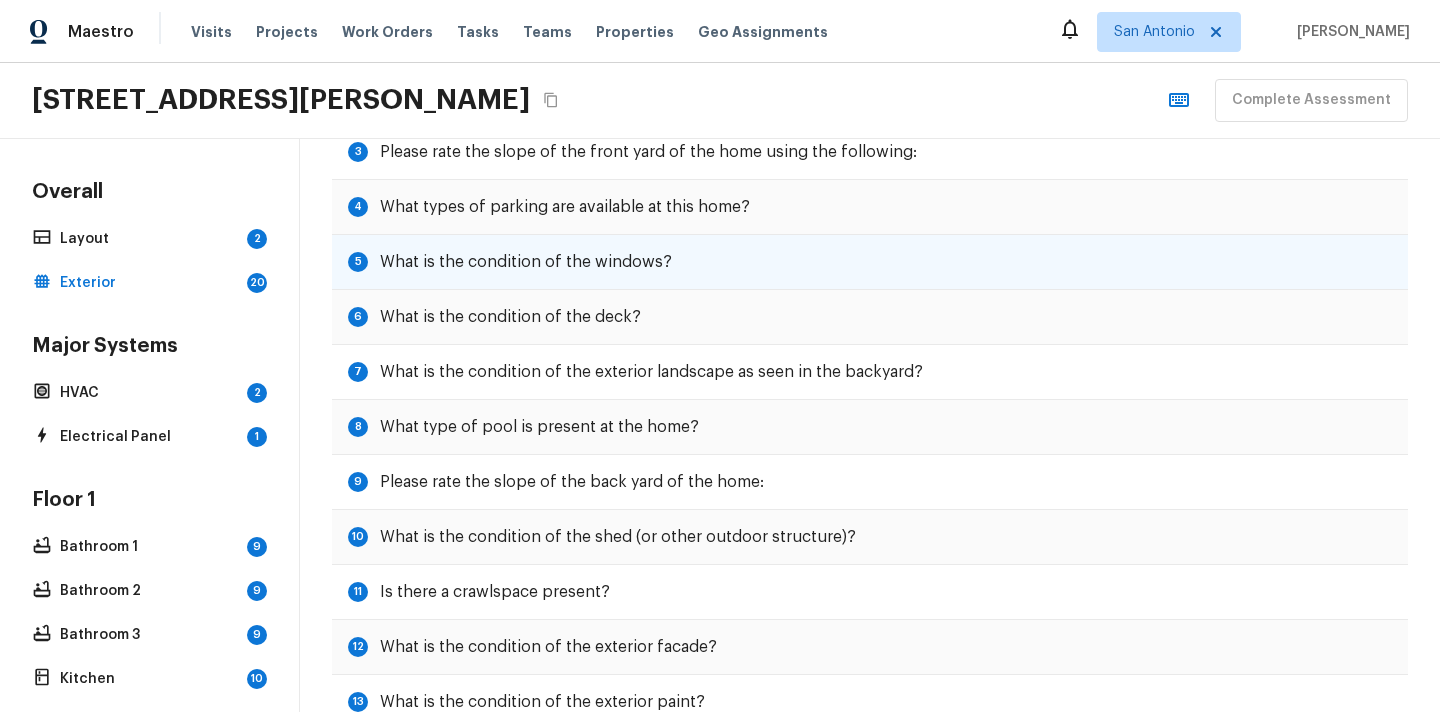 click on "What is the condition of the windows?" at bounding box center [526, 262] 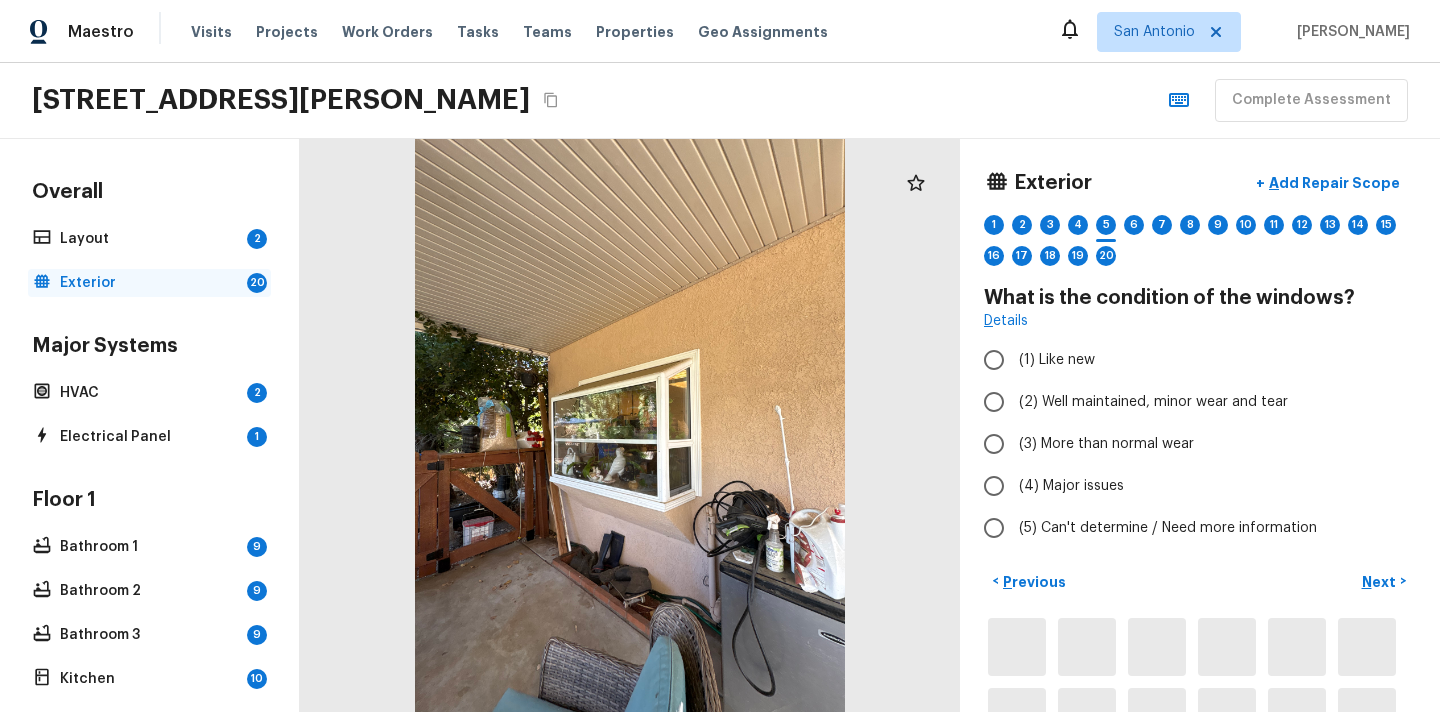 click on "Exterior" at bounding box center [149, 283] 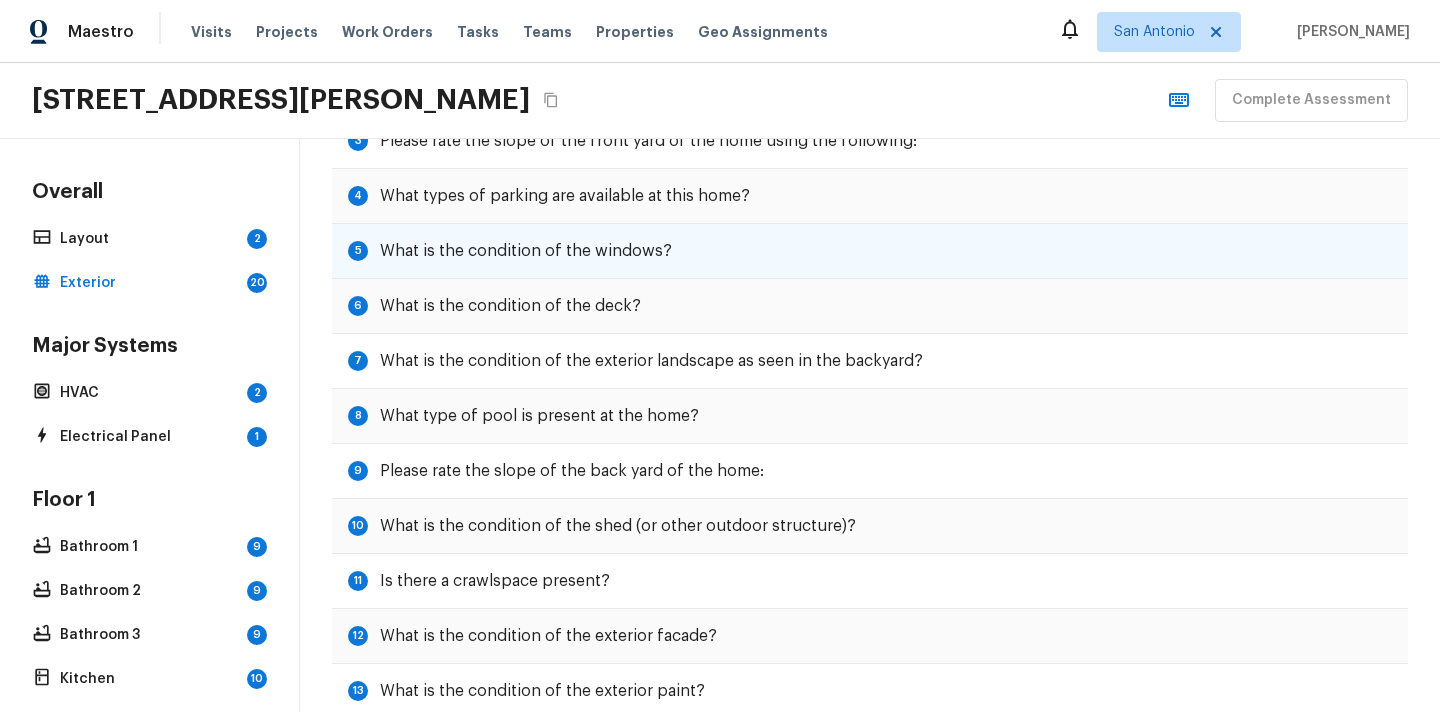 scroll, scrollTop: 361, scrollLeft: 0, axis: vertical 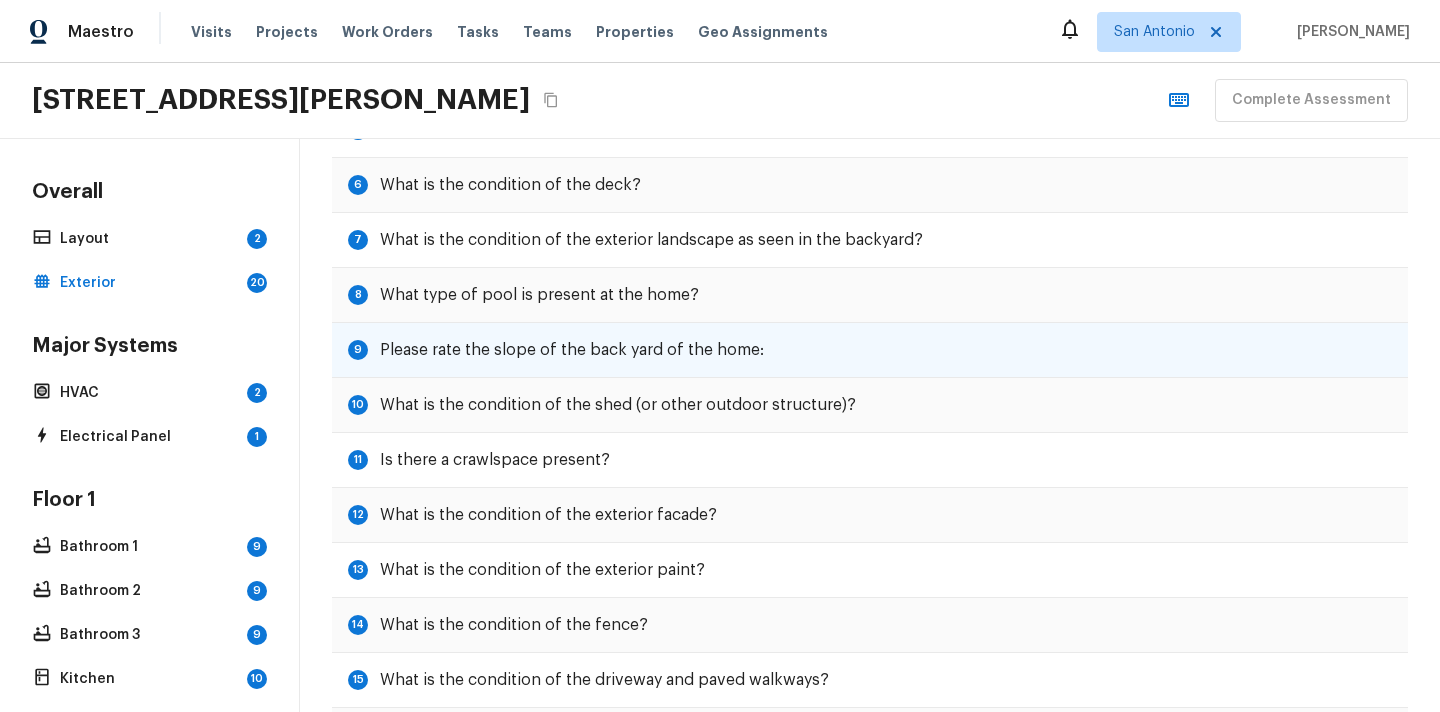 click on "9 Please rate the slope of the back yard of the home:" at bounding box center (870, 350) 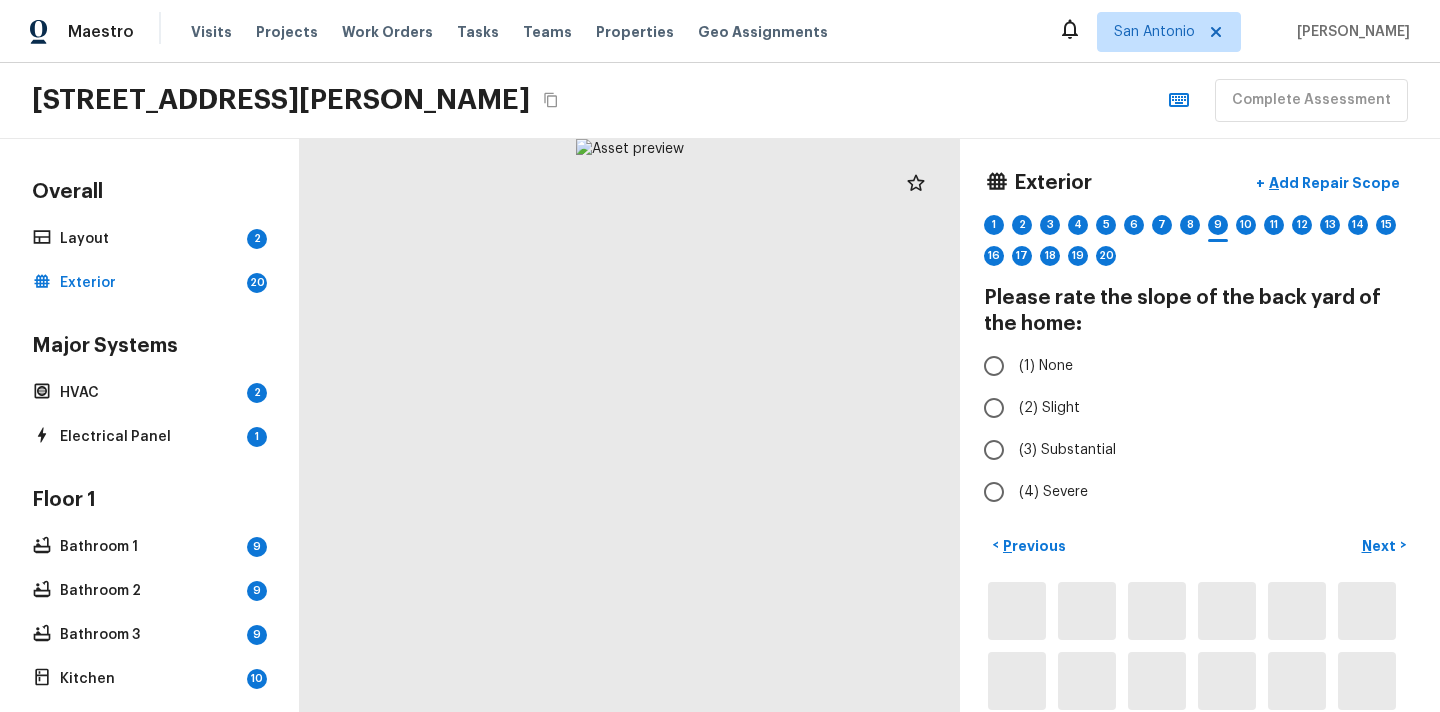 scroll, scrollTop: 0, scrollLeft: 0, axis: both 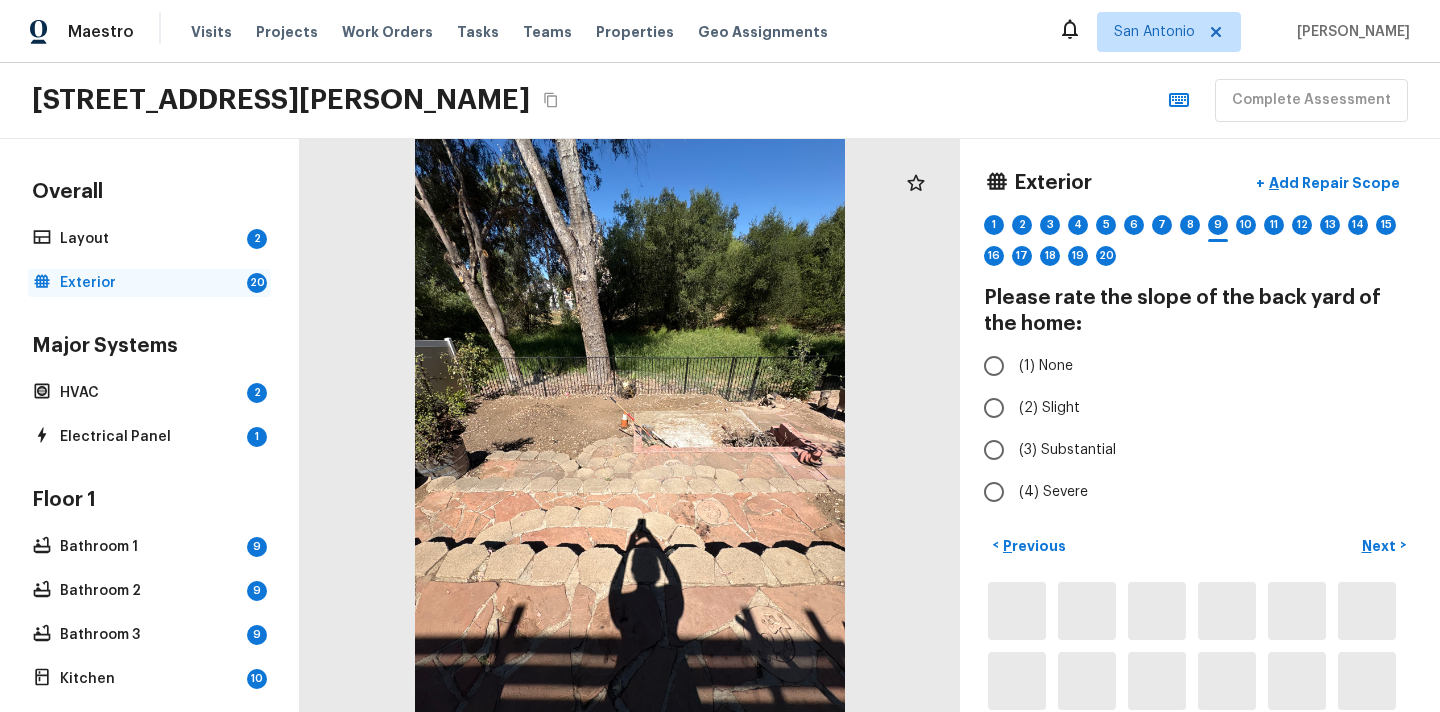 click on "20" at bounding box center (257, 283) 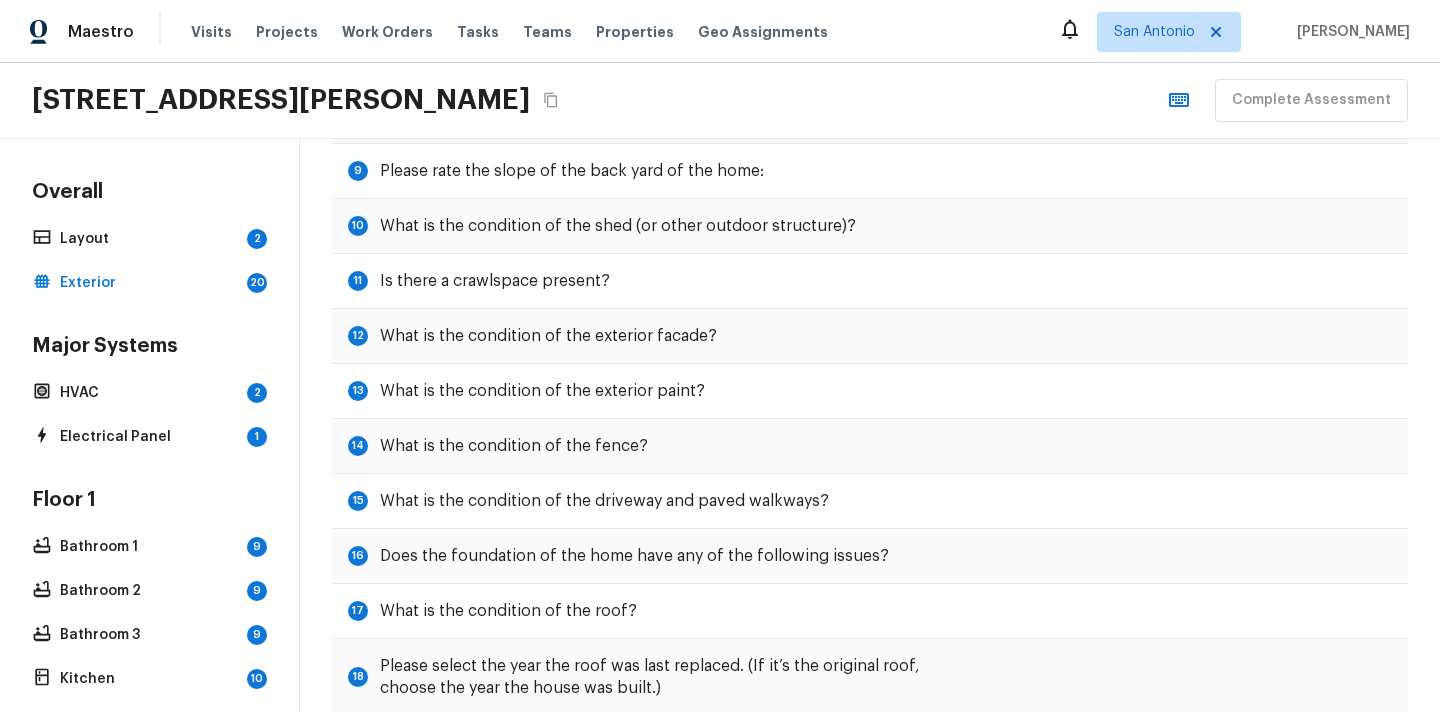 scroll, scrollTop: 542, scrollLeft: 0, axis: vertical 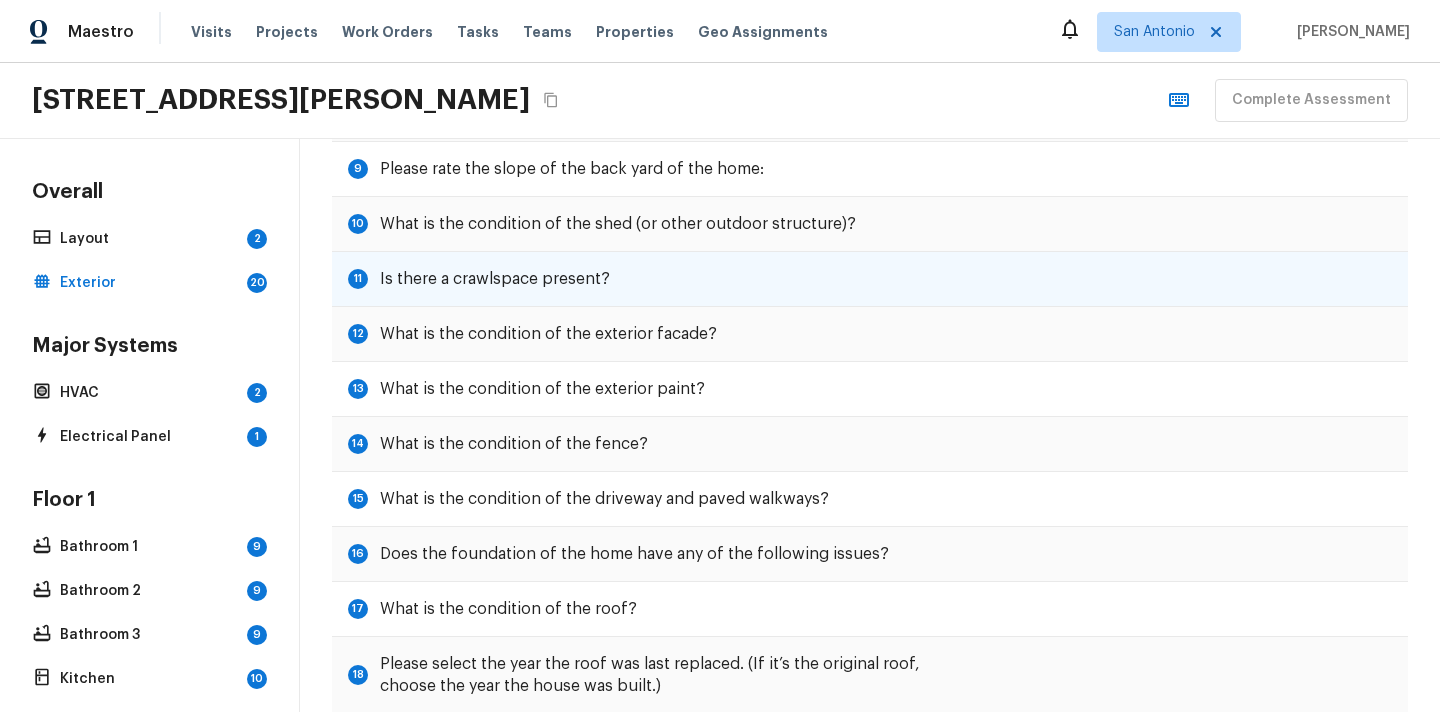 click on "Is there a crawlspace present?" at bounding box center (495, 279) 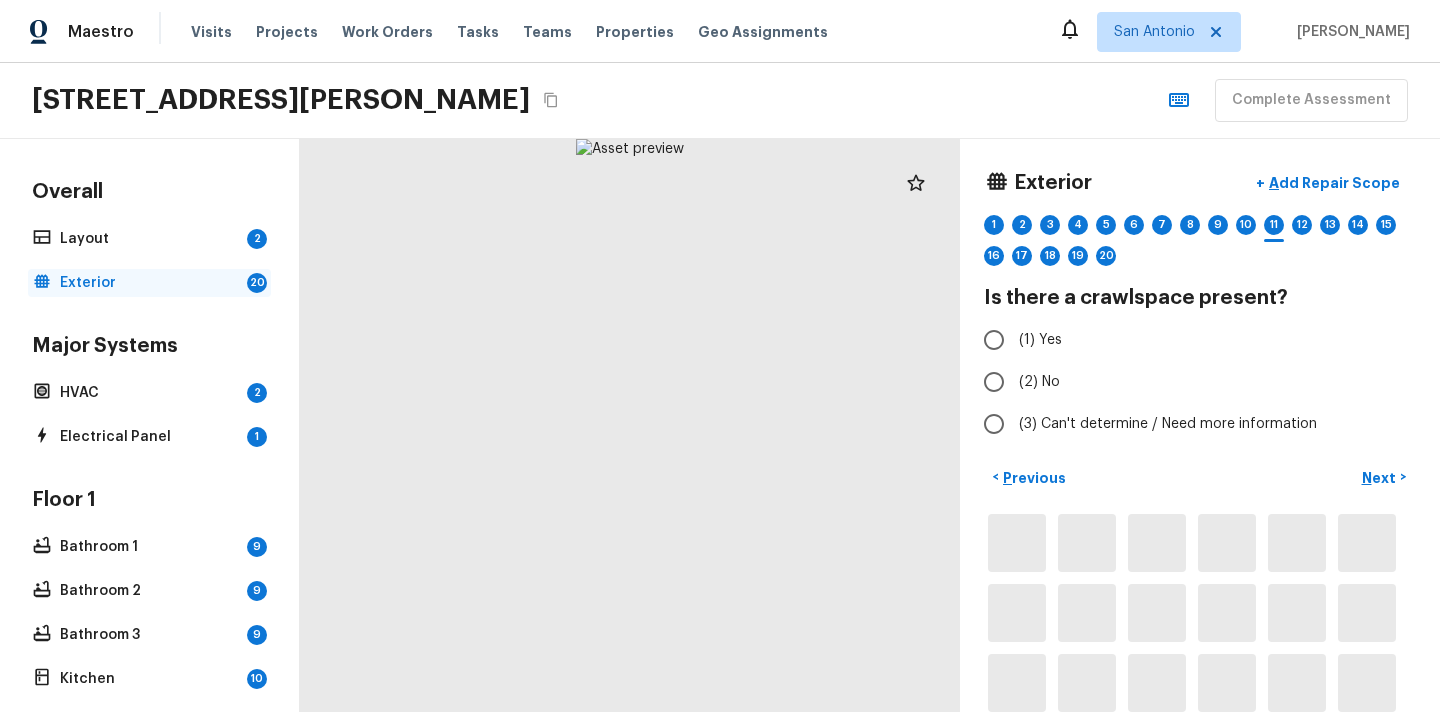 click on "Exterior" at bounding box center (149, 283) 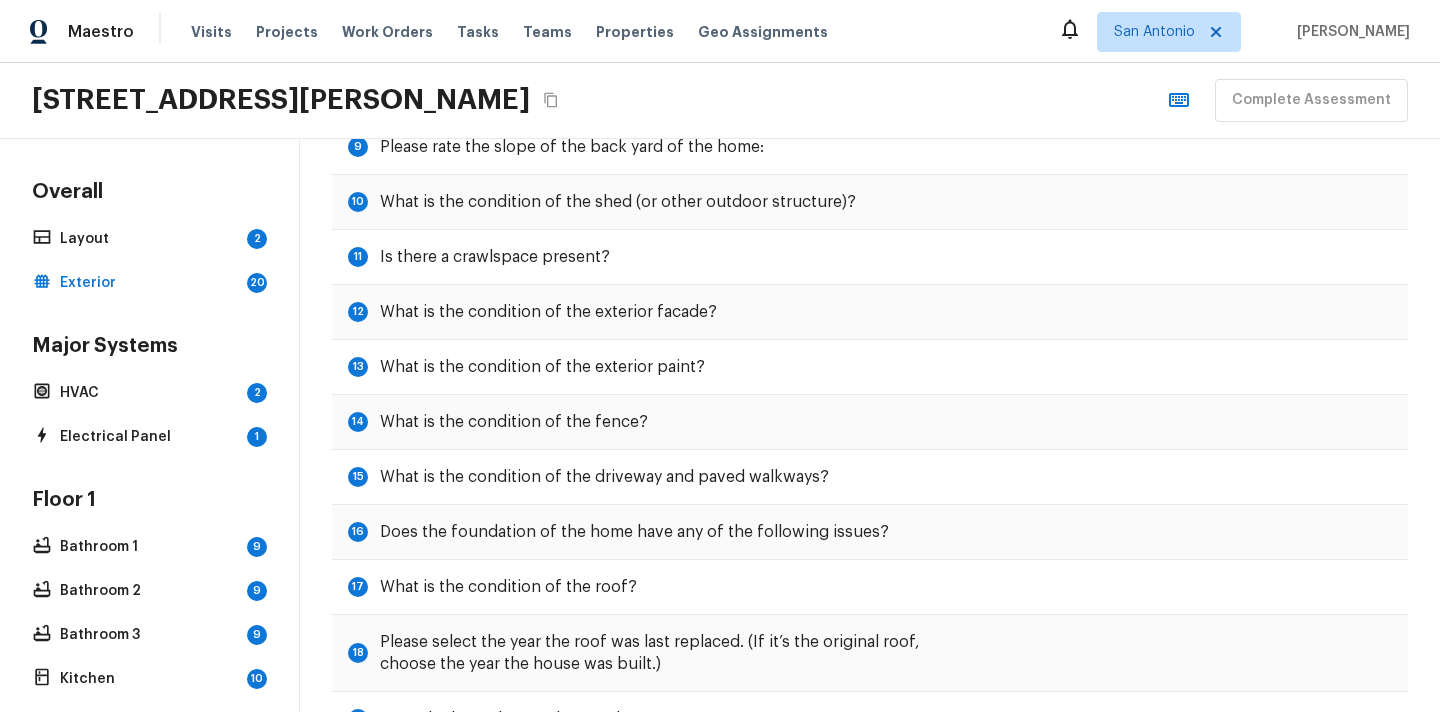 scroll, scrollTop: 580, scrollLeft: 0, axis: vertical 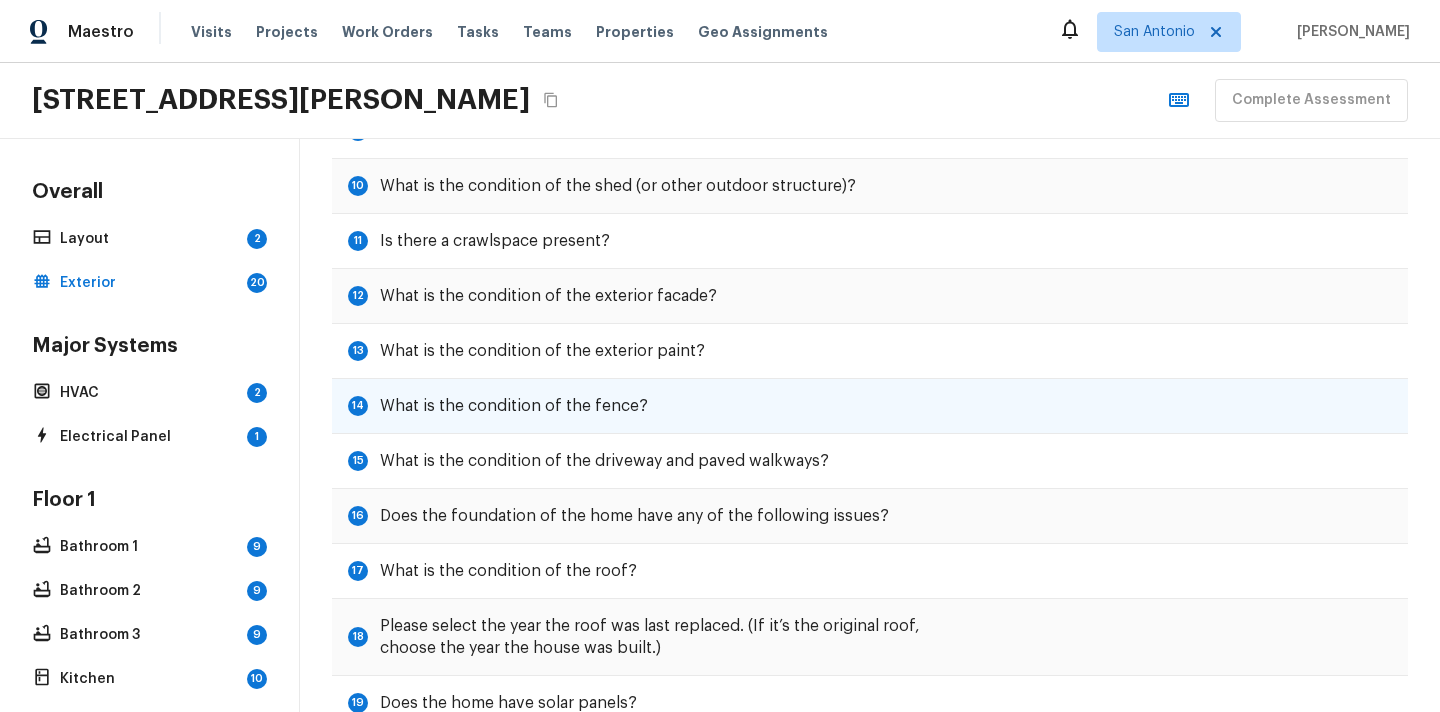 click on "14 What is the condition of the fence?" at bounding box center (870, 406) 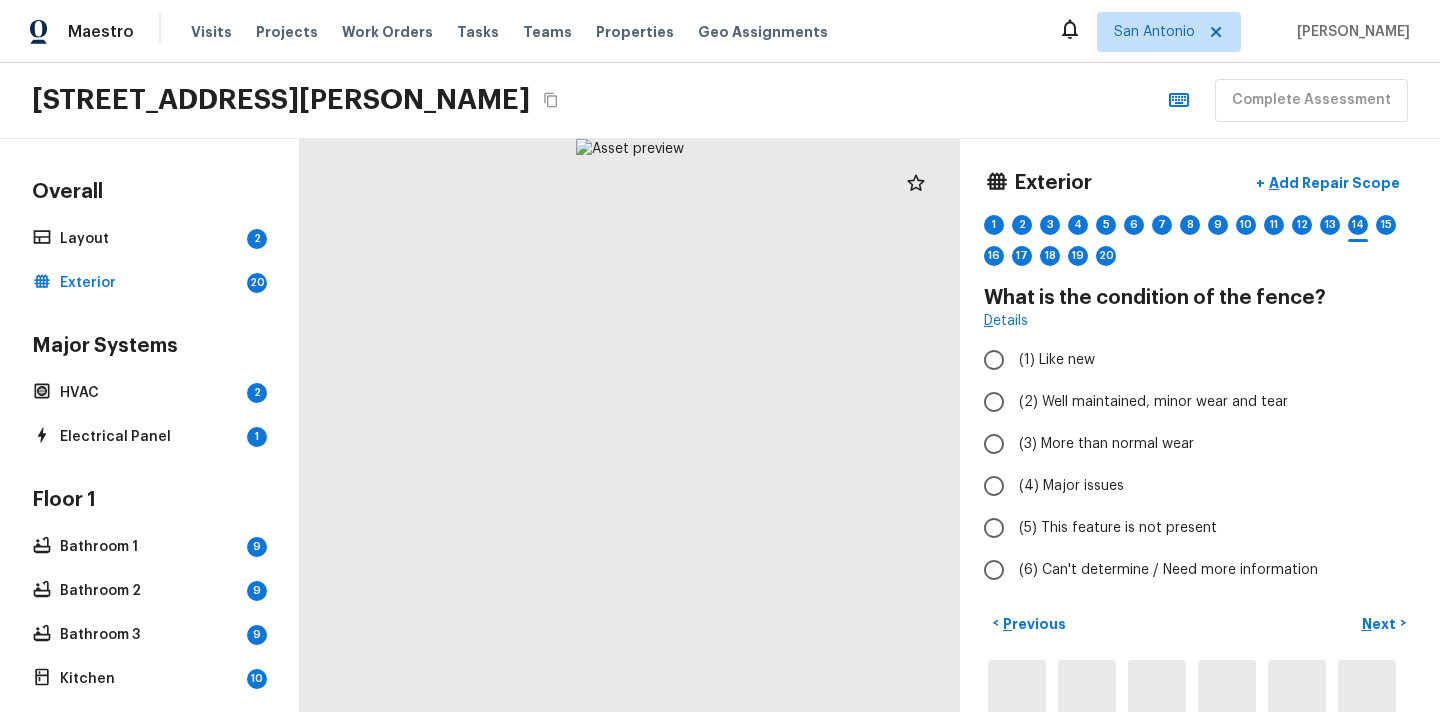 scroll, scrollTop: 0, scrollLeft: 0, axis: both 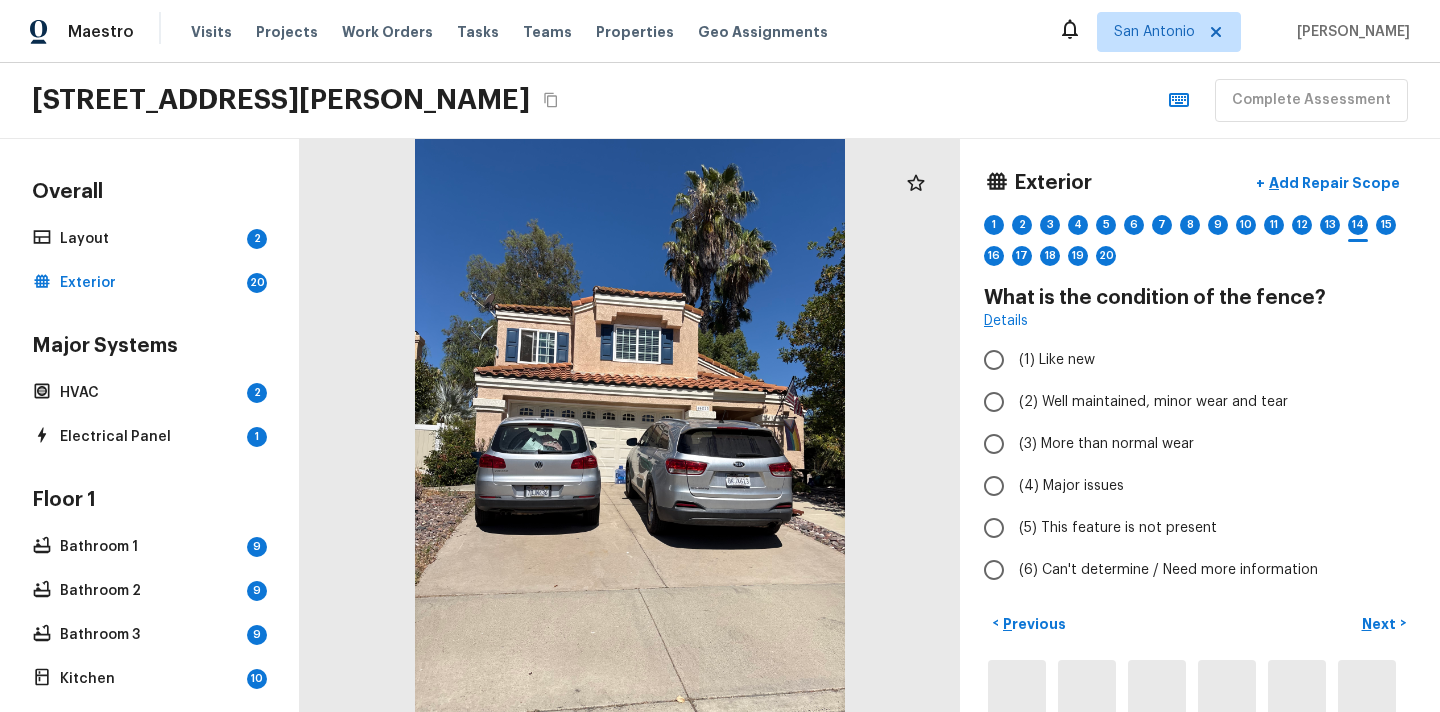 click on "Overall Layout 2 Exterior 20" at bounding box center [149, 238] 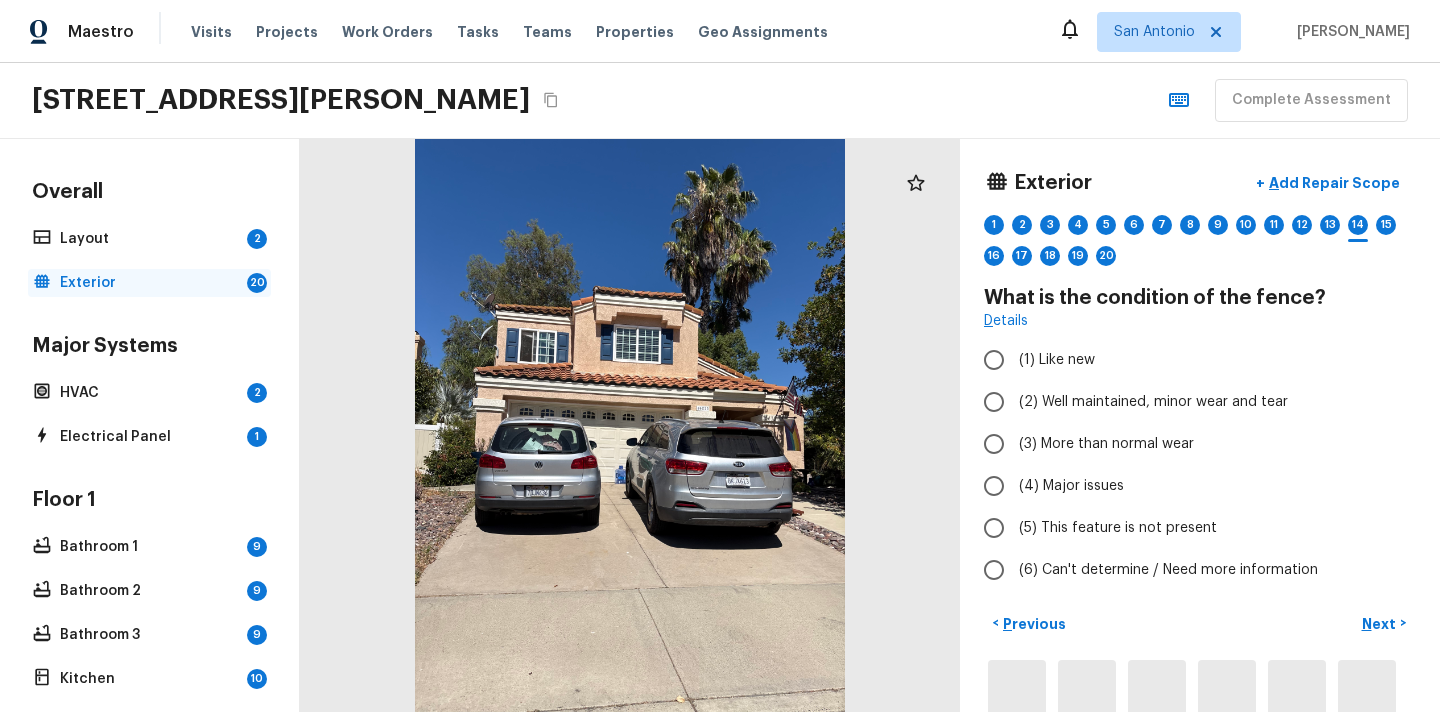 click on "Exterior" at bounding box center [149, 283] 